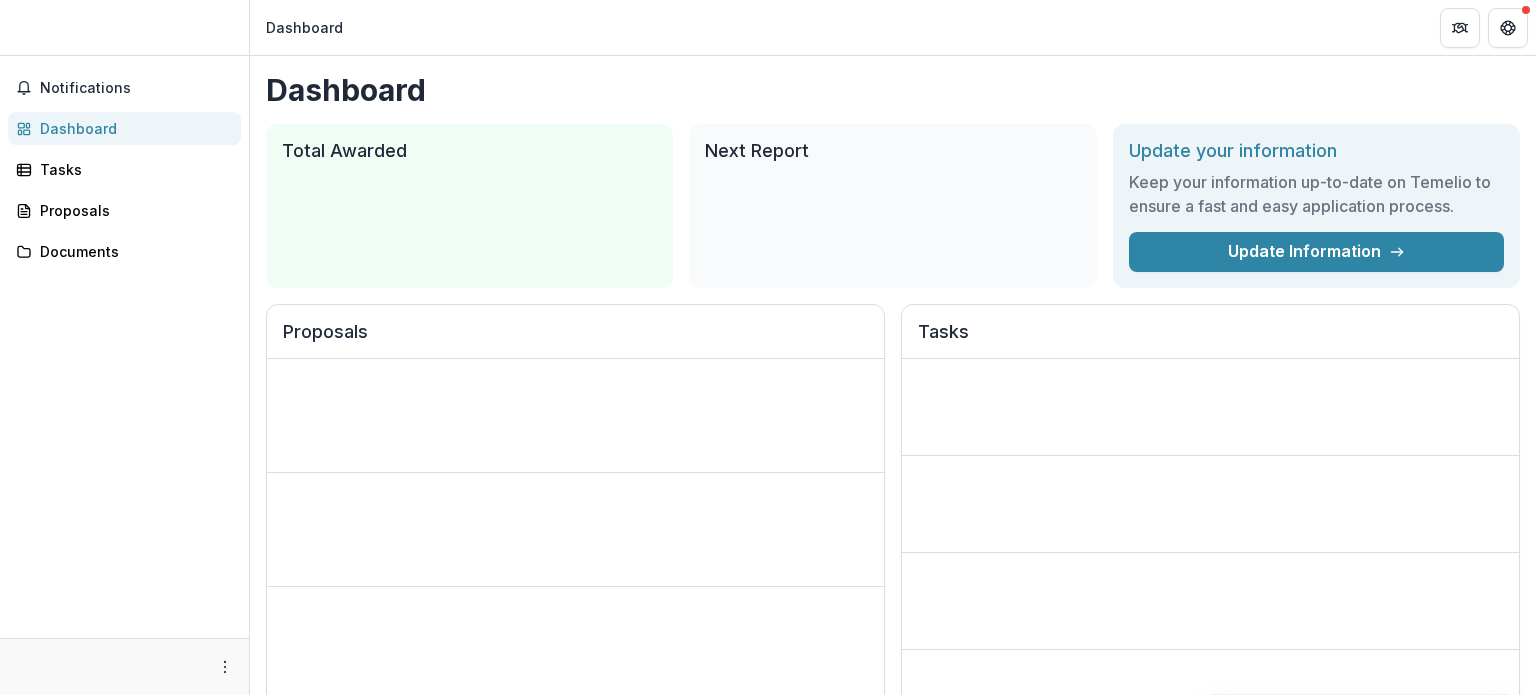 scroll, scrollTop: 0, scrollLeft: 0, axis: both 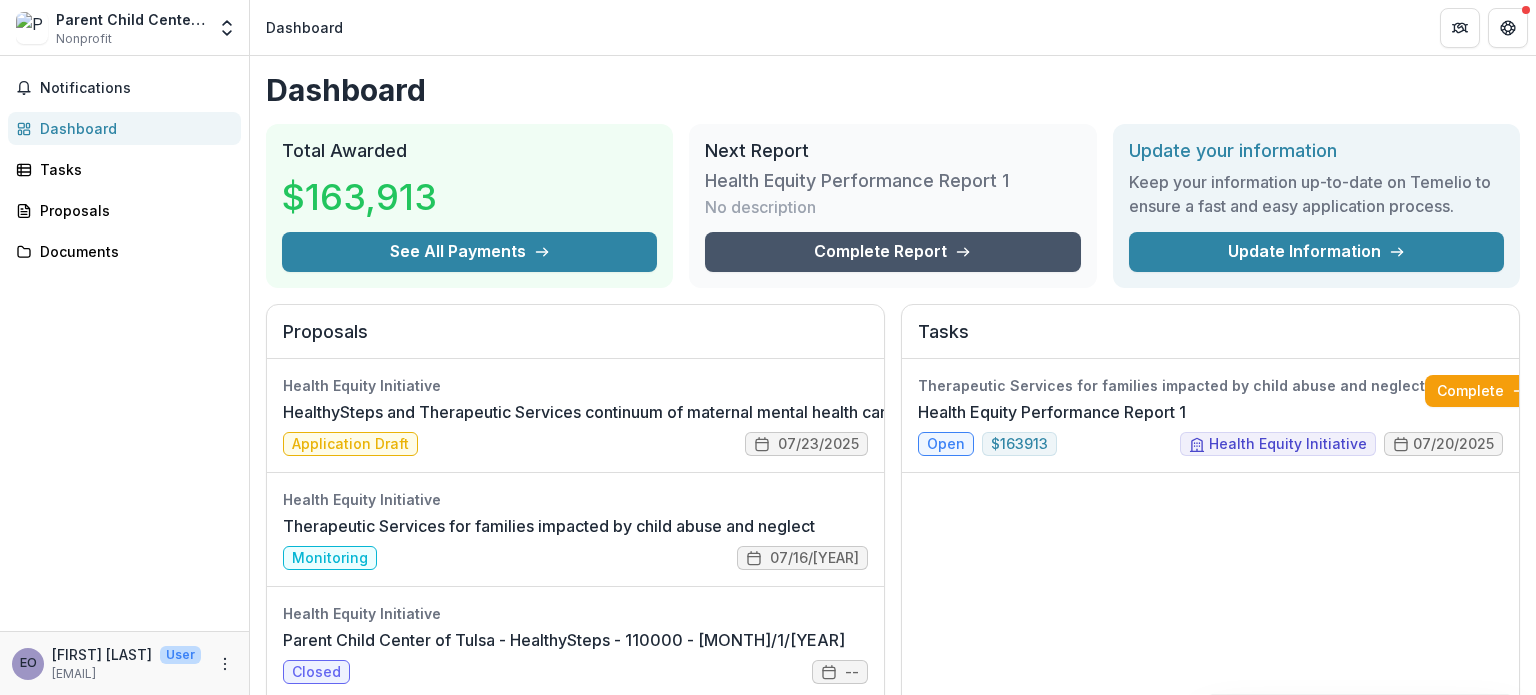 click on "Complete Report" at bounding box center (892, 252) 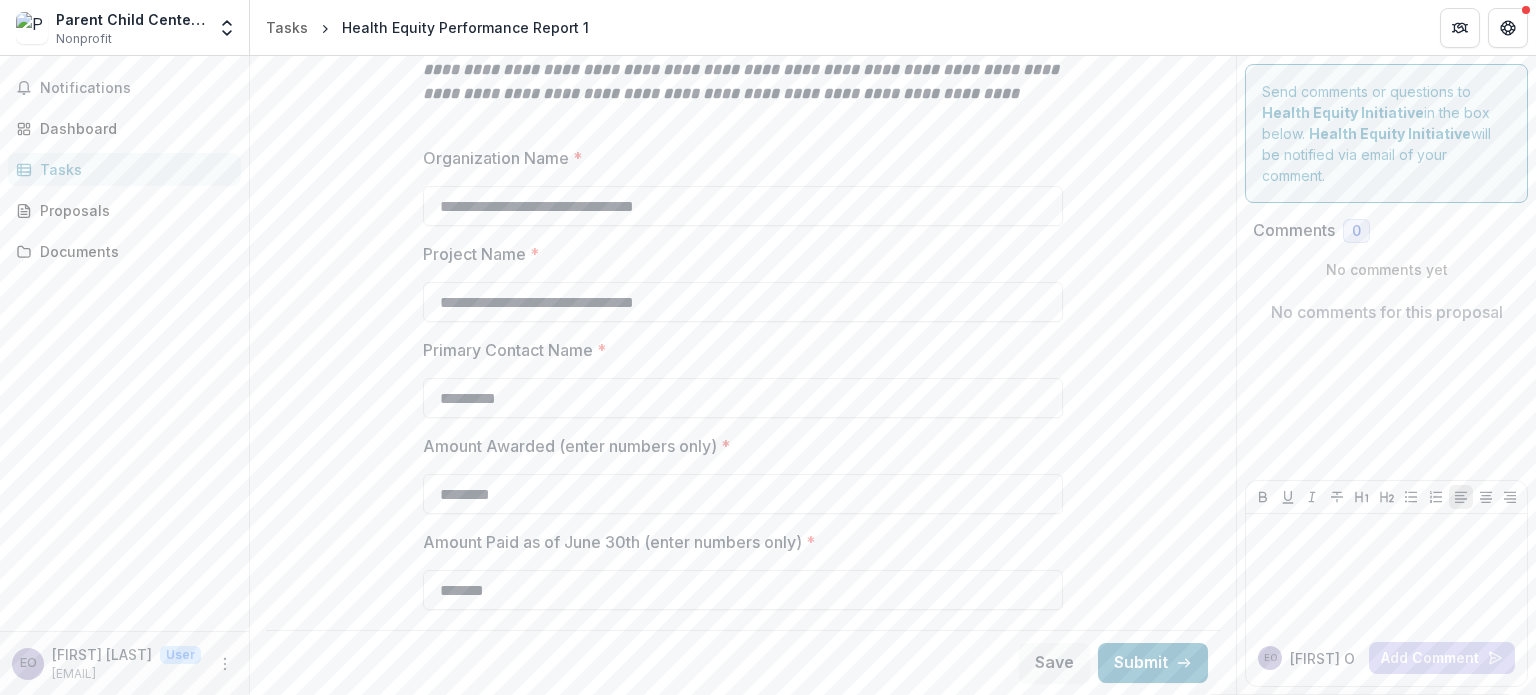 scroll, scrollTop: 400, scrollLeft: 0, axis: vertical 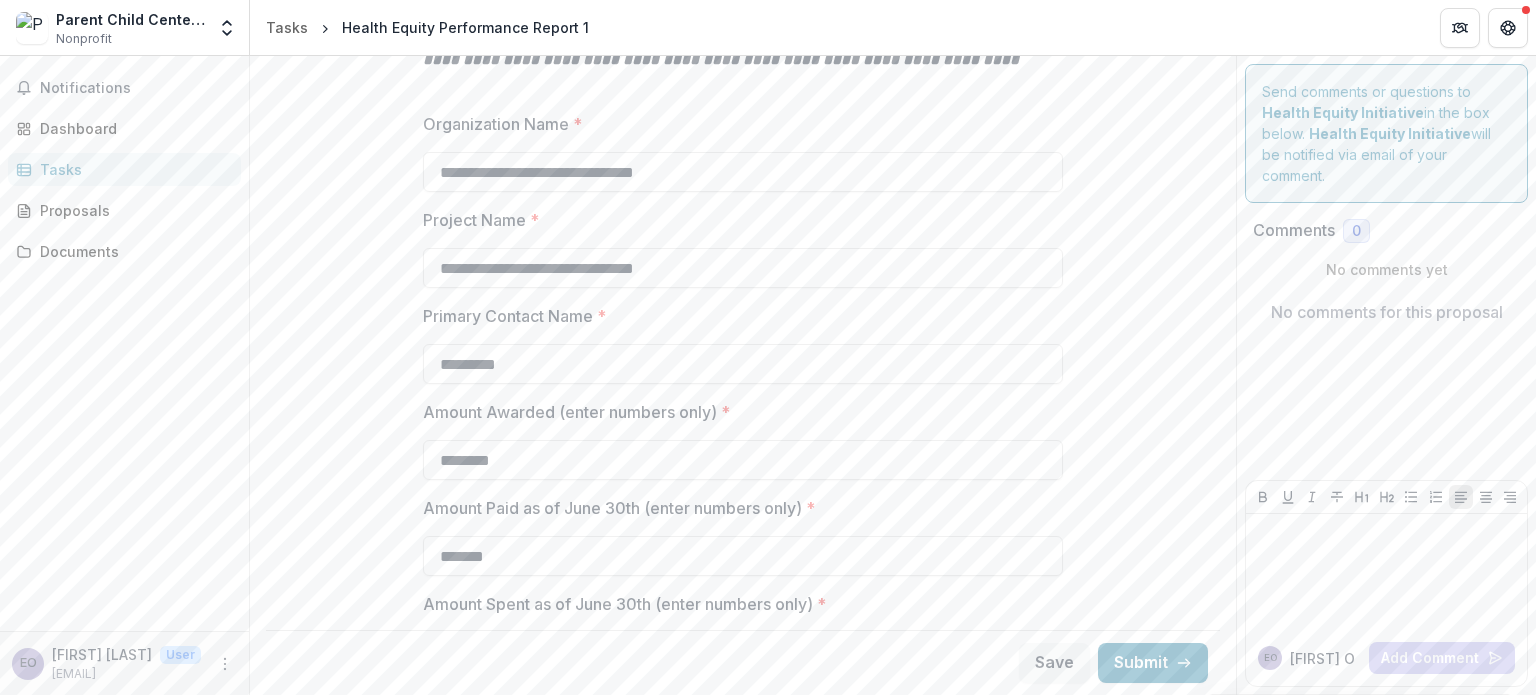 drag, startPoint x: 700, startPoint y: 256, endPoint x: 399, endPoint y: 247, distance: 301.13452 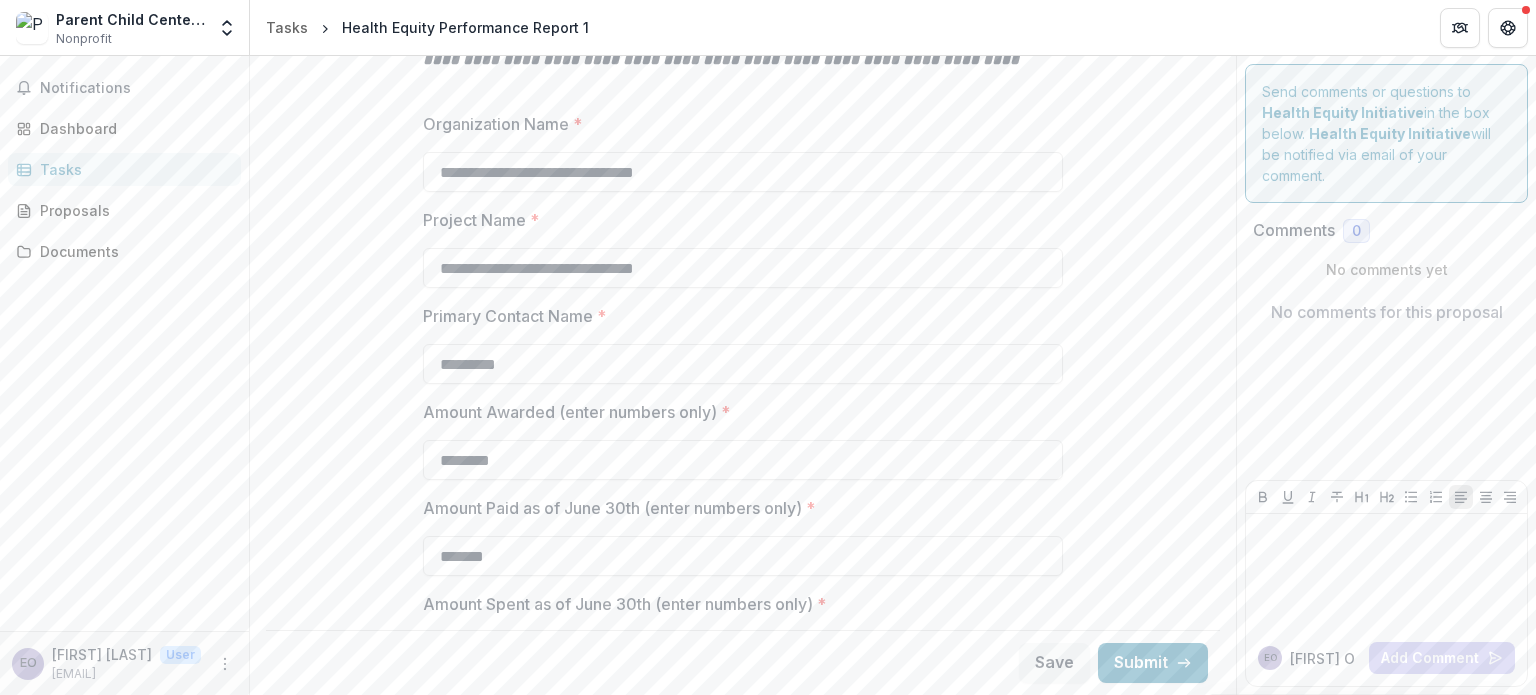 click on "**********" at bounding box center (743, 2486) 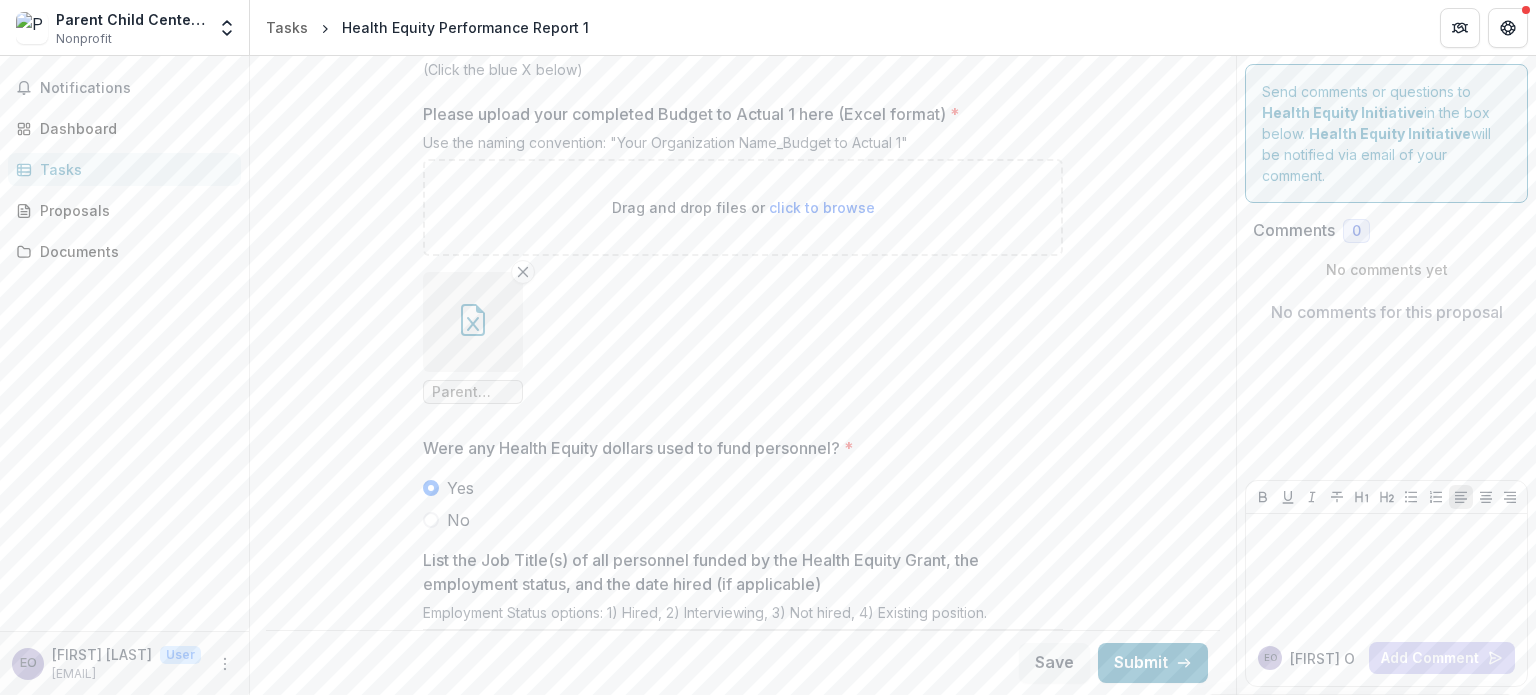 scroll, scrollTop: 1600, scrollLeft: 0, axis: vertical 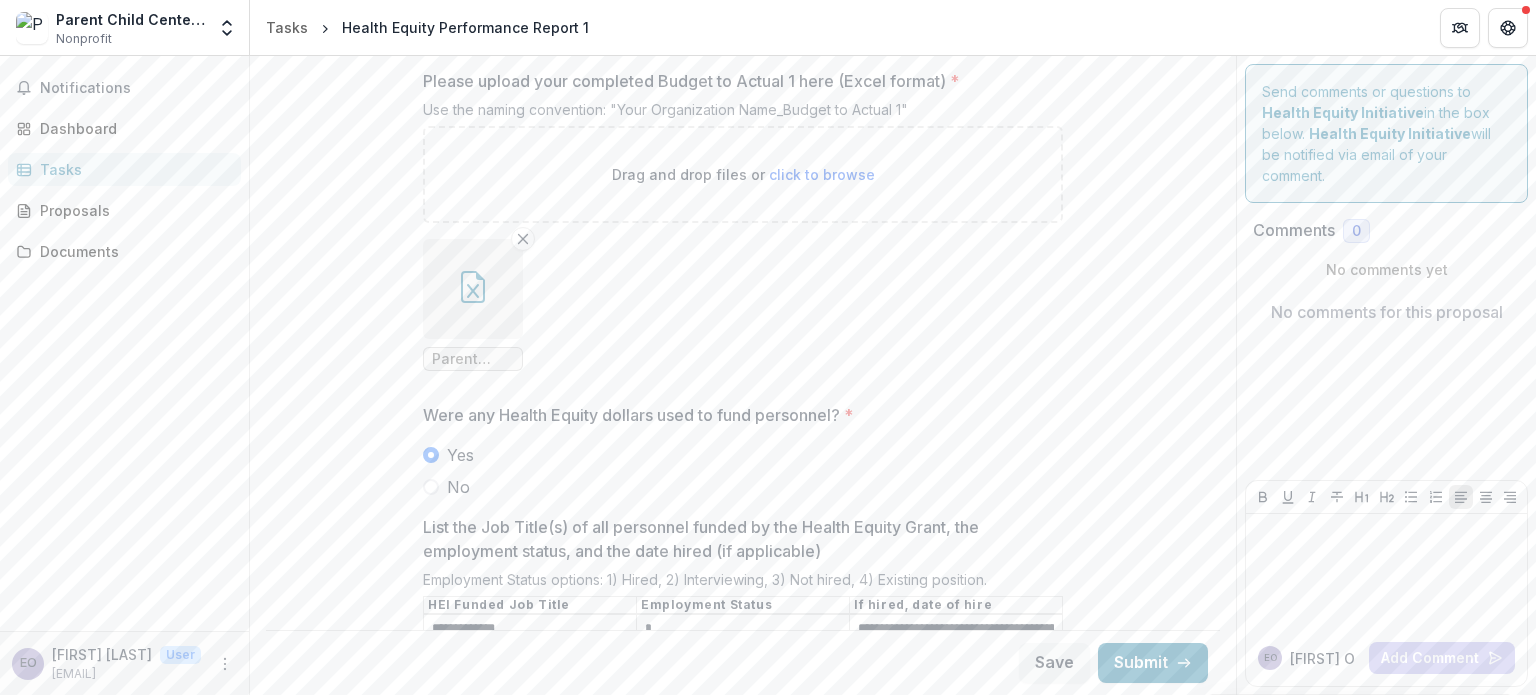 type on "**********" 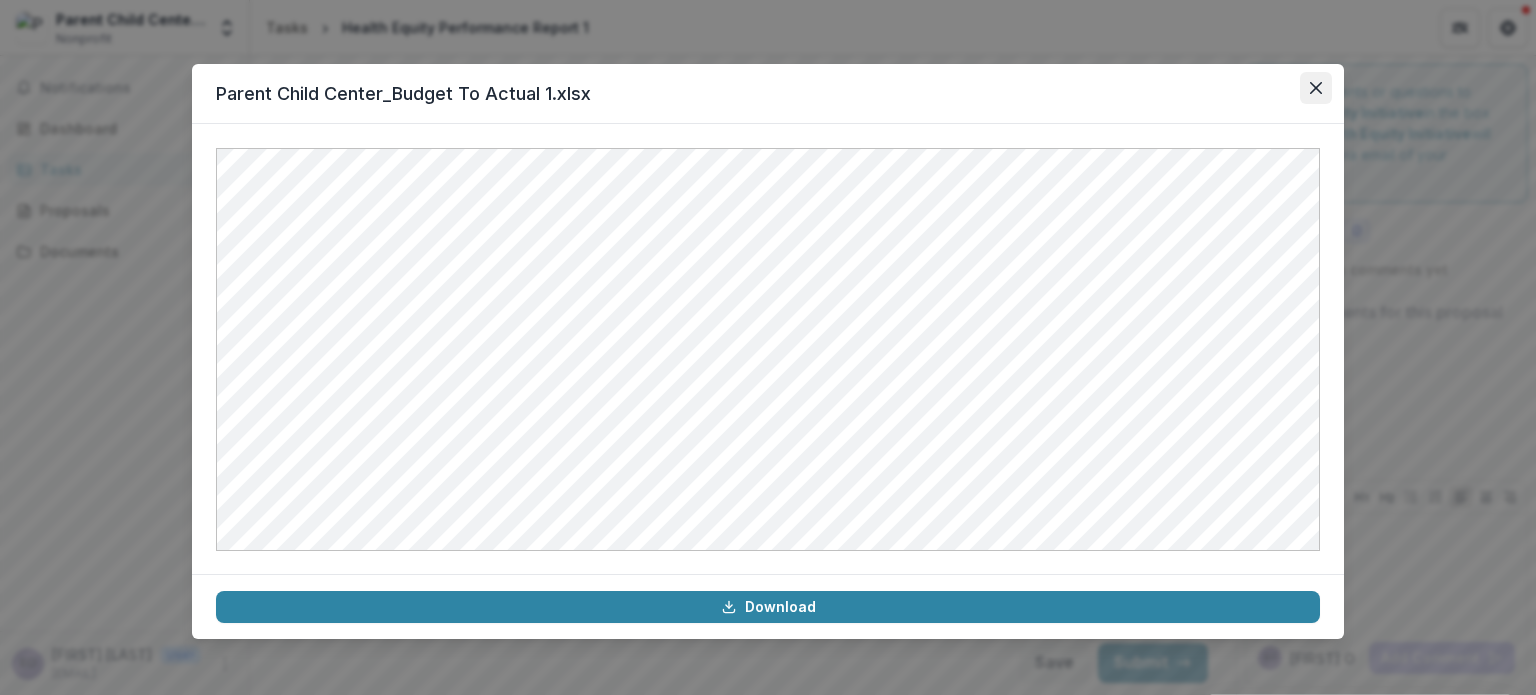 click at bounding box center (1316, 88) 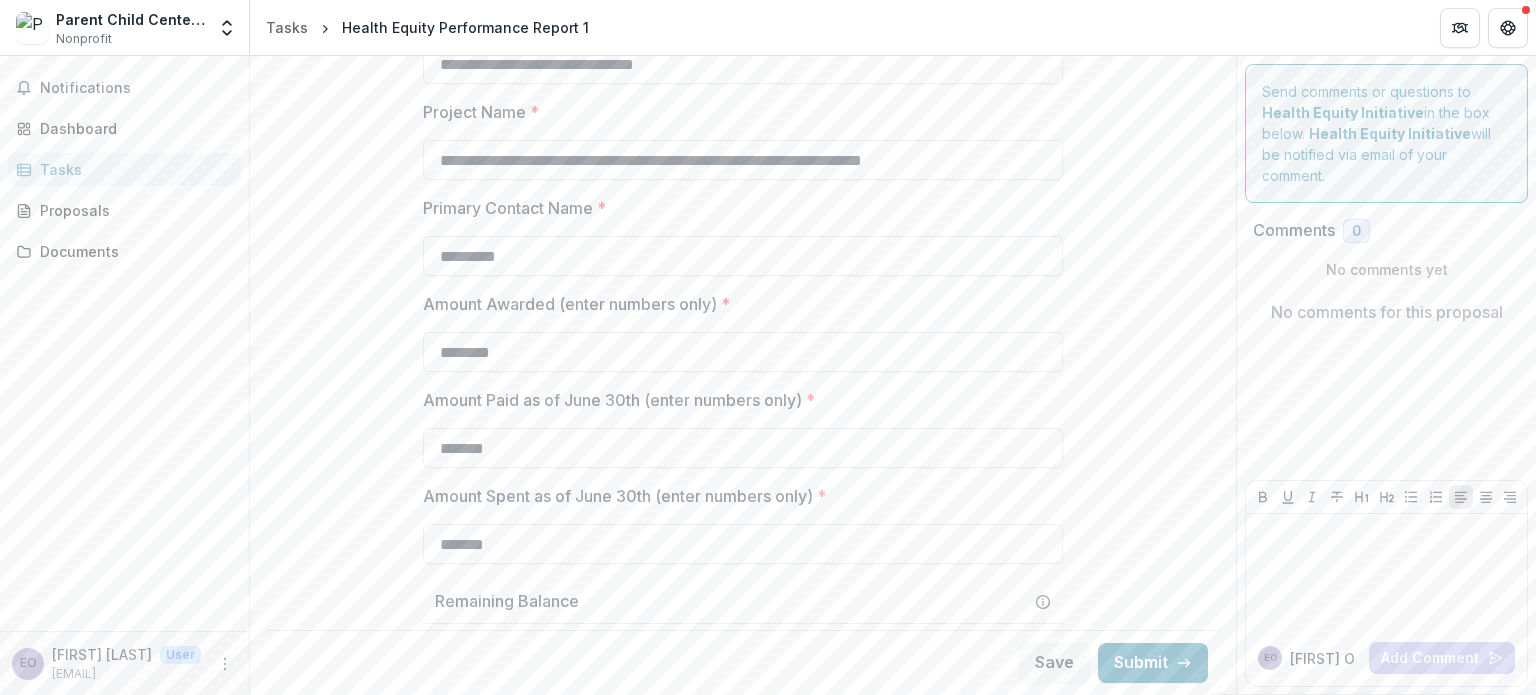 scroll, scrollTop: 300, scrollLeft: 0, axis: vertical 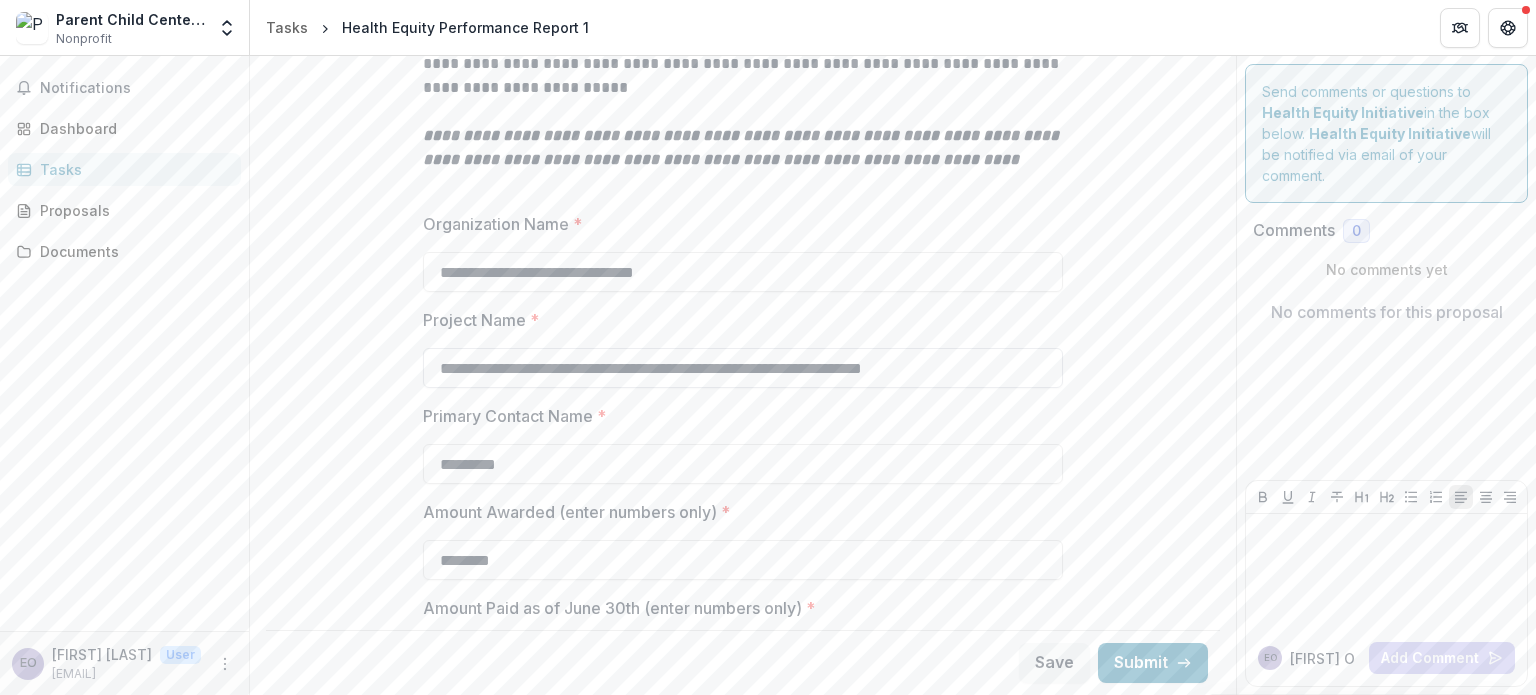 drag, startPoint x: 996, startPoint y: 376, endPoint x: 435, endPoint y: 363, distance: 561.1506 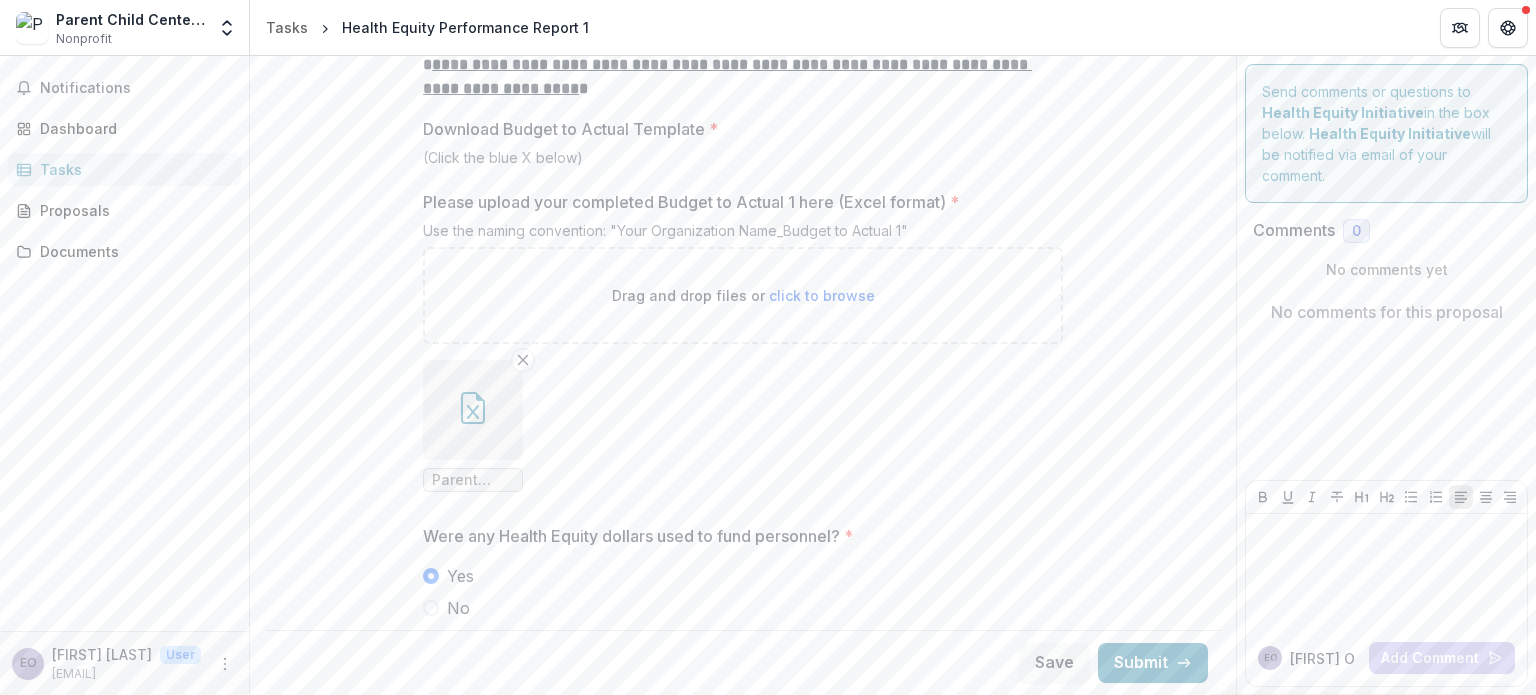 scroll, scrollTop: 1500, scrollLeft: 0, axis: vertical 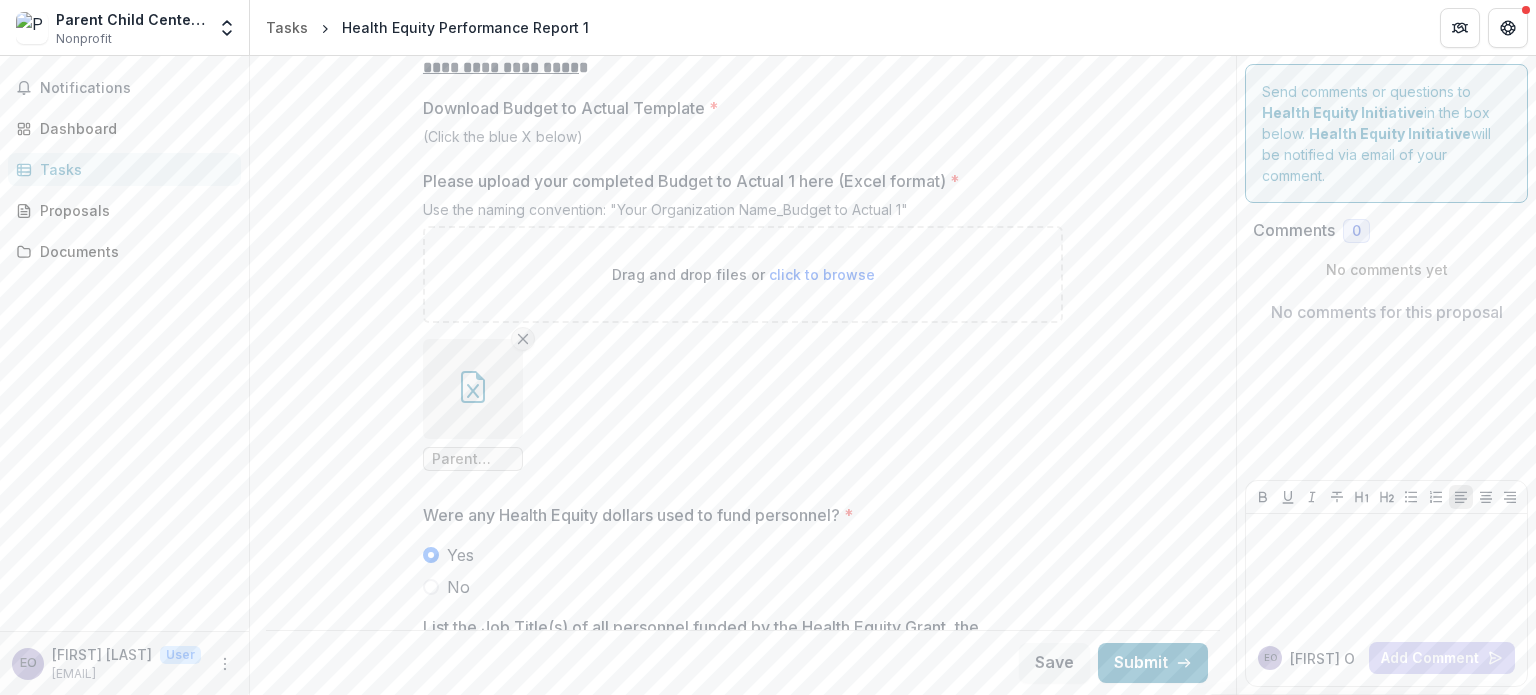 click 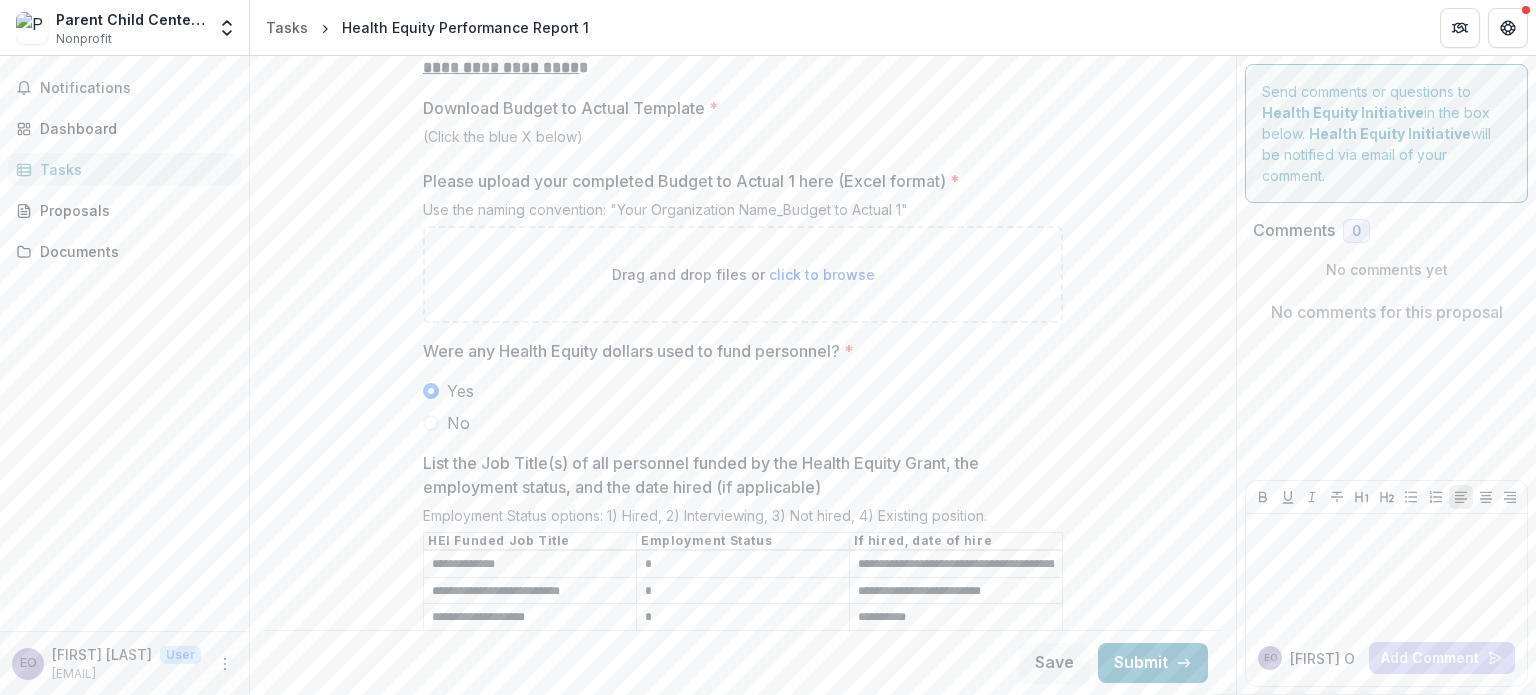 click on "click to browse" at bounding box center [822, 274] 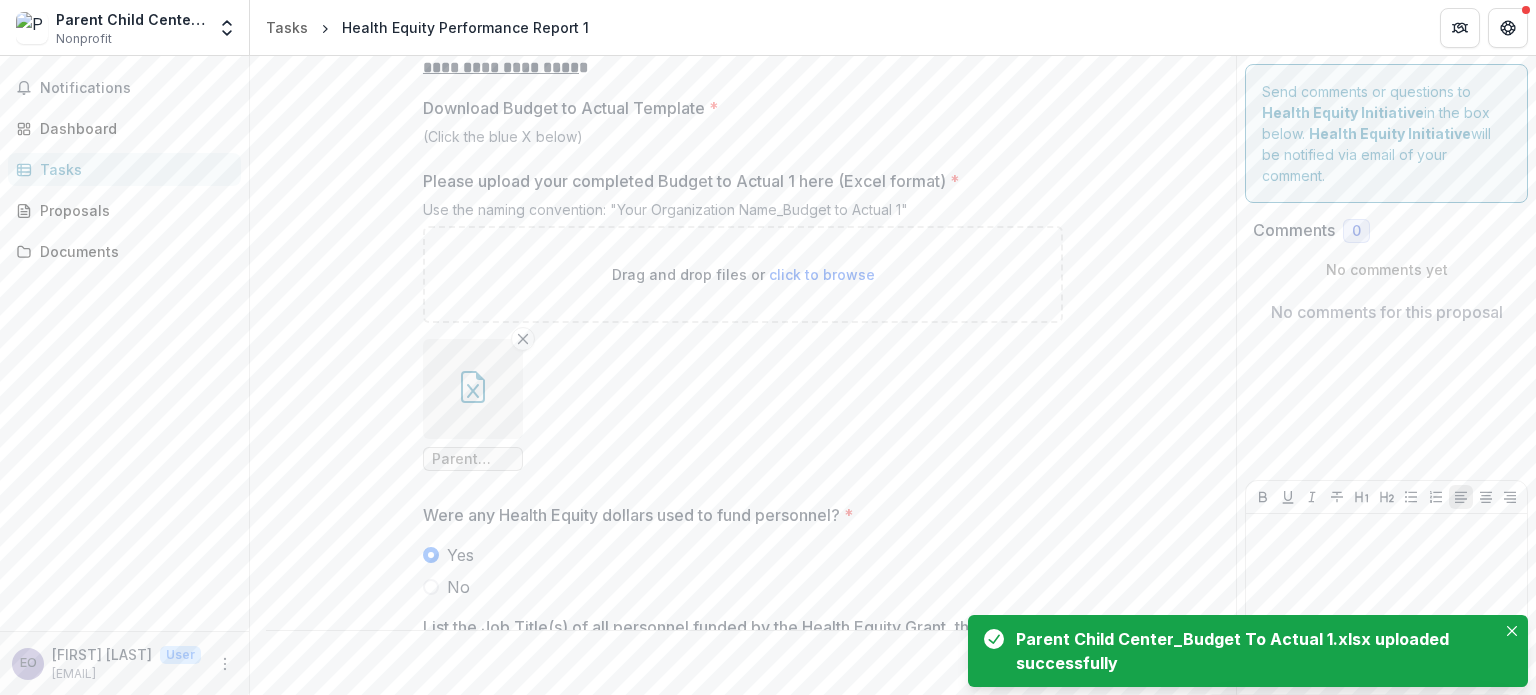 click 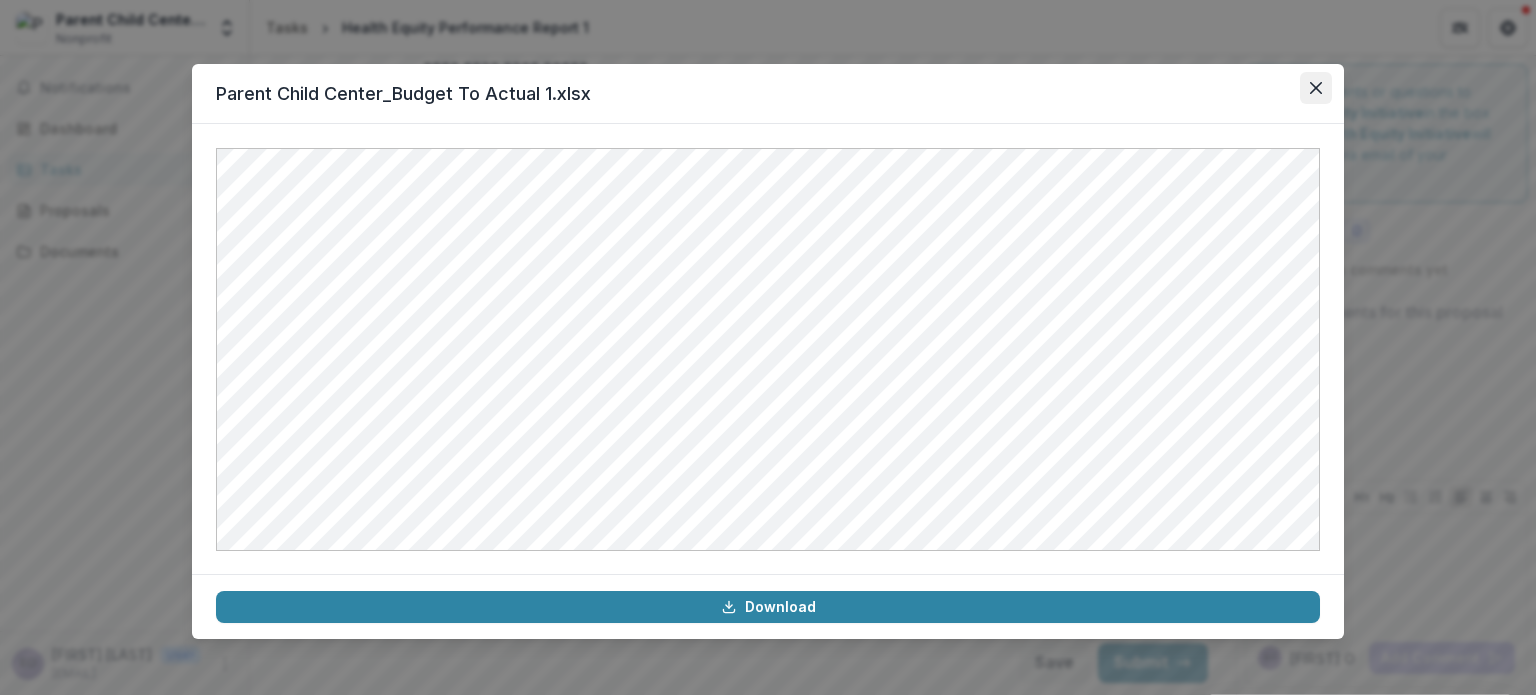 click at bounding box center (1316, 88) 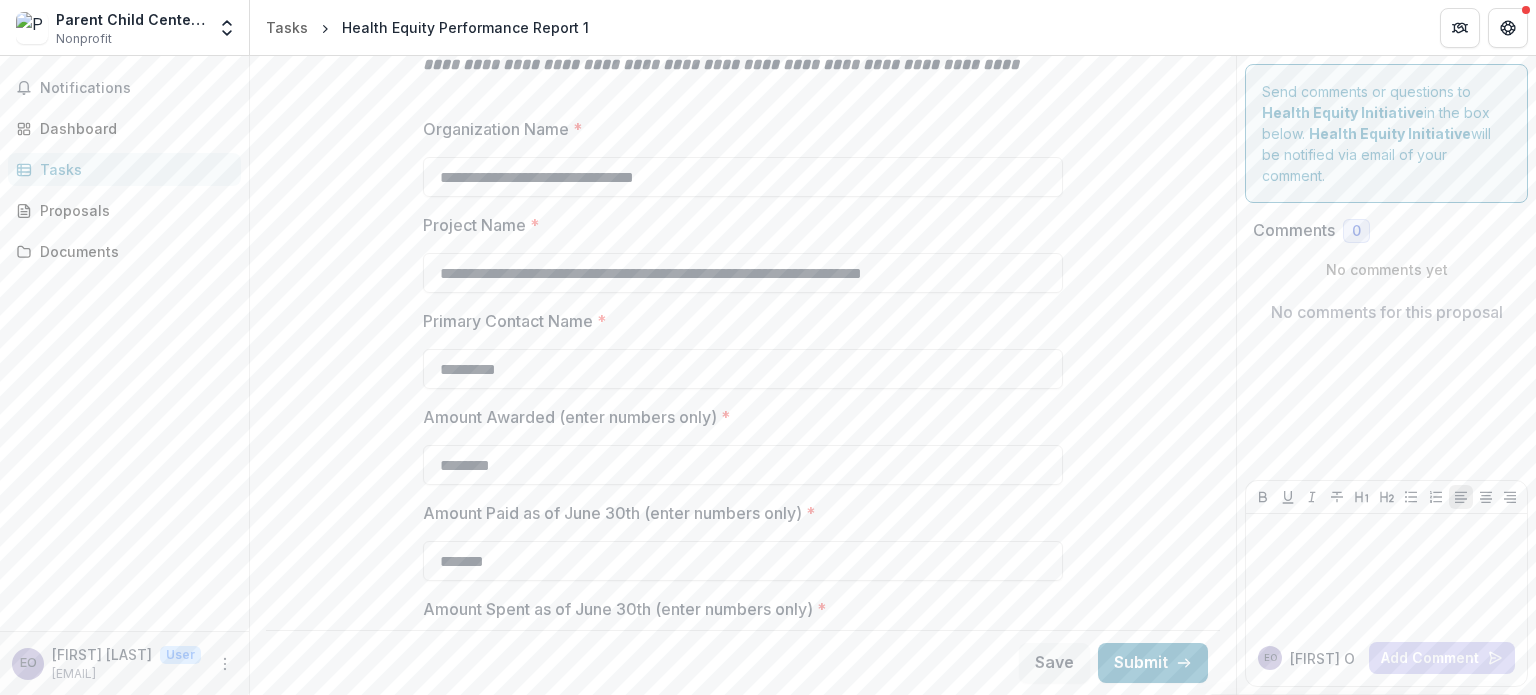 scroll, scrollTop: 300, scrollLeft: 0, axis: vertical 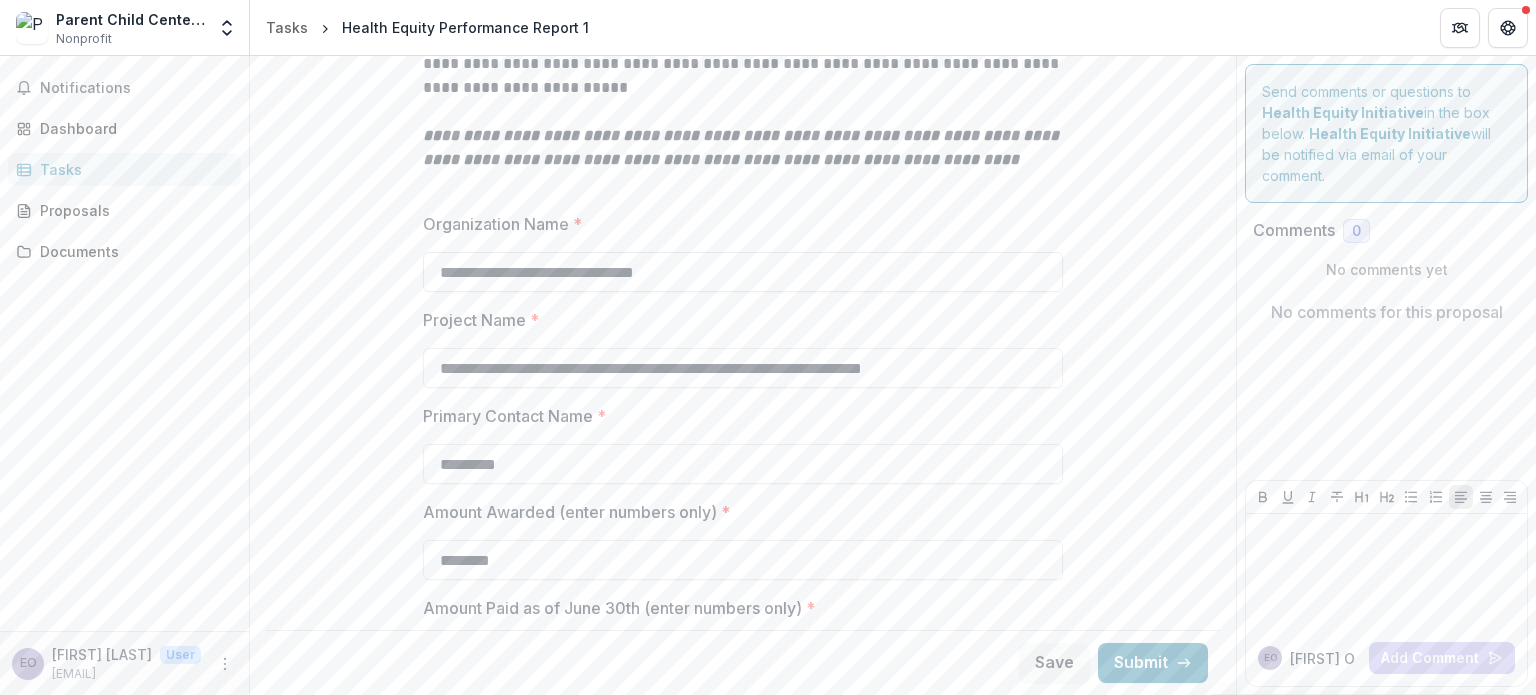 click on "**********" at bounding box center [743, 272] 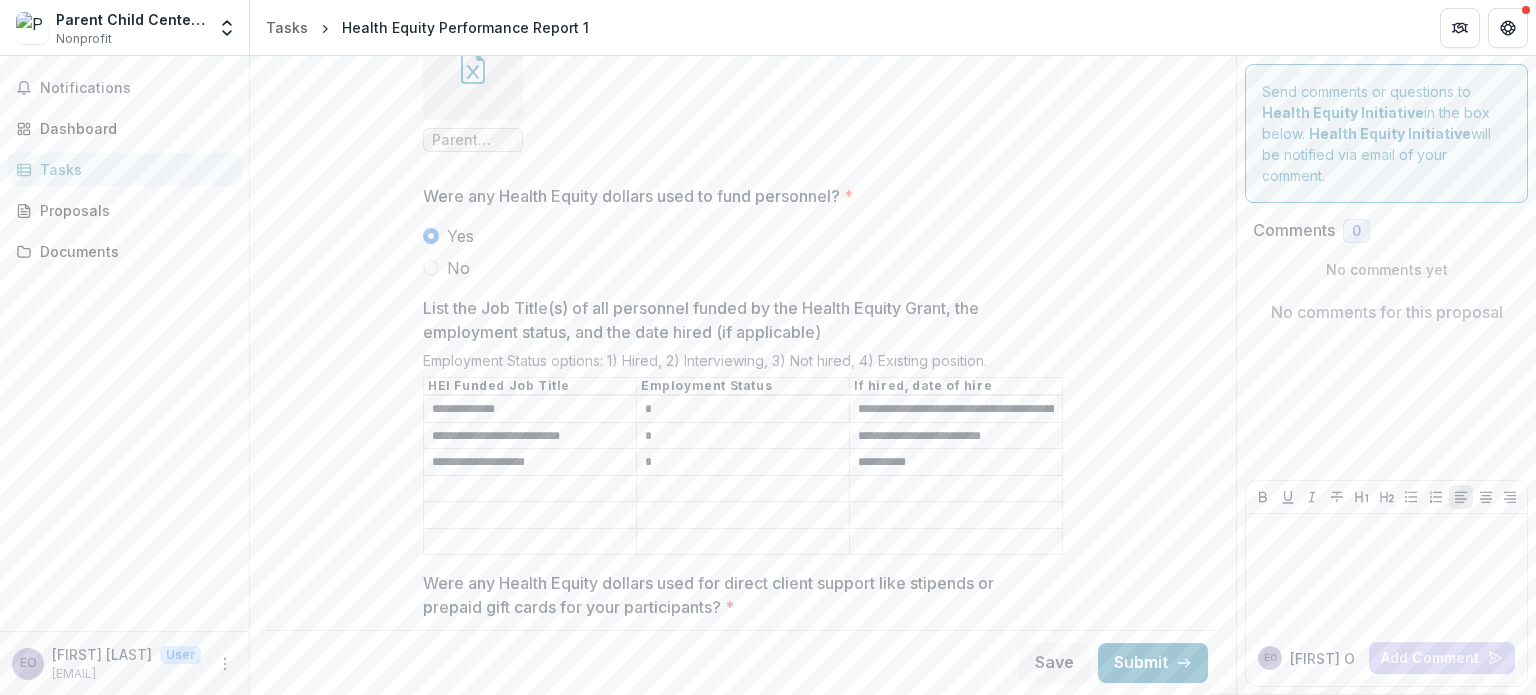 scroll, scrollTop: 1900, scrollLeft: 0, axis: vertical 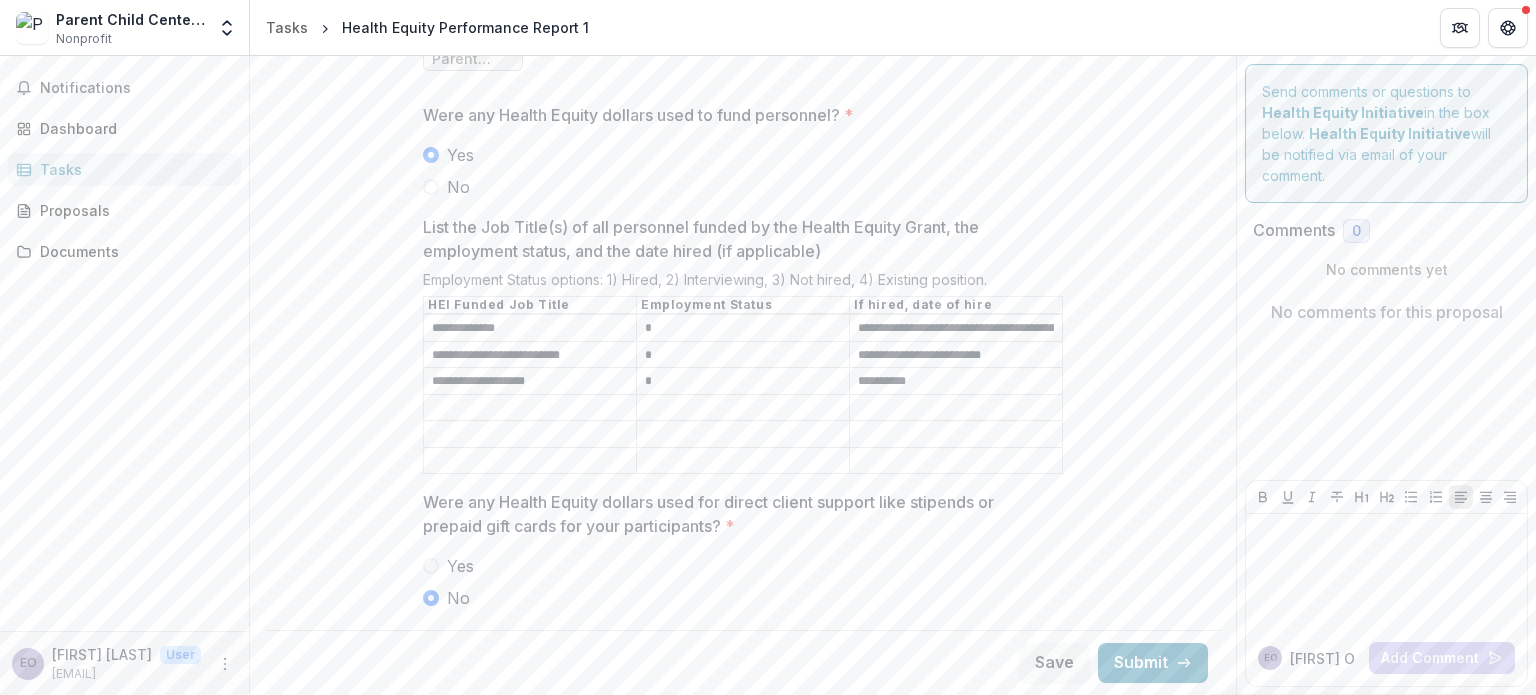 type on "**********" 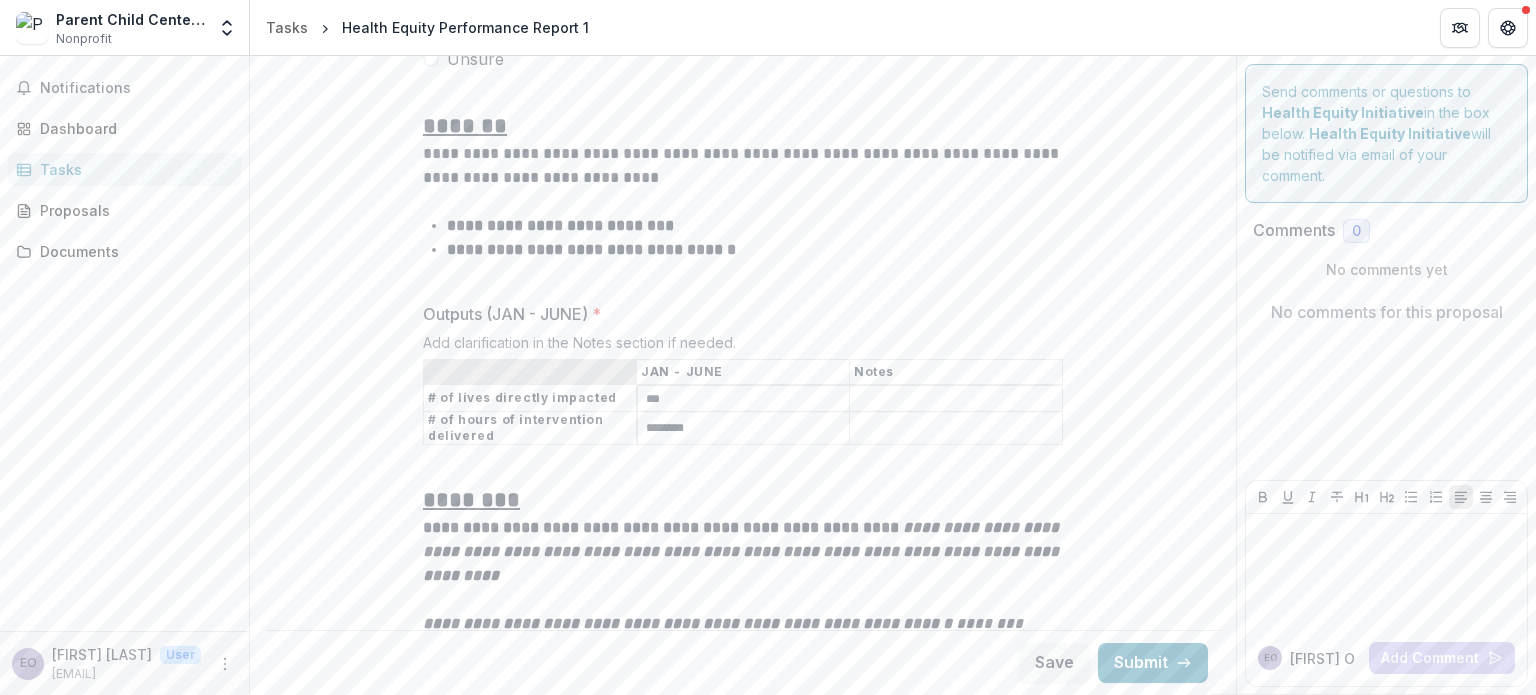 scroll, scrollTop: 2700, scrollLeft: 0, axis: vertical 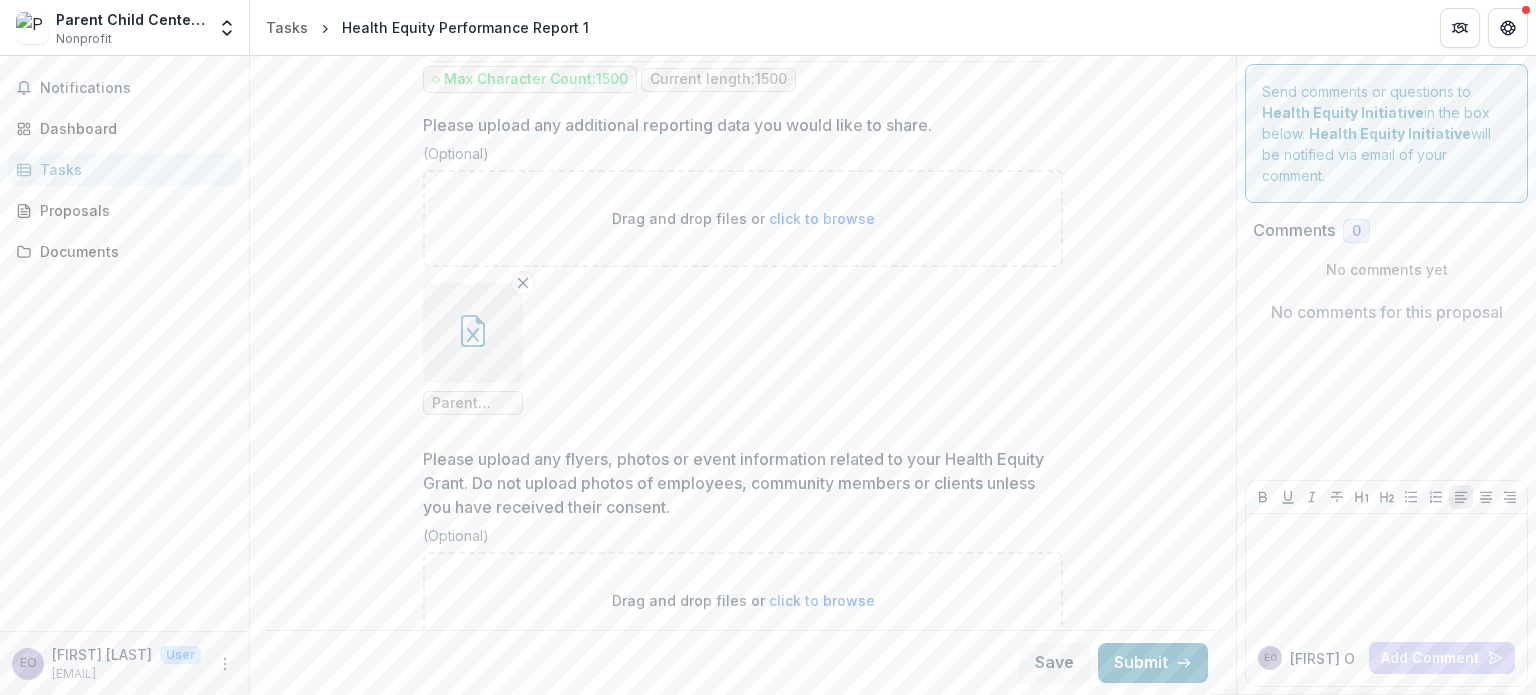 click 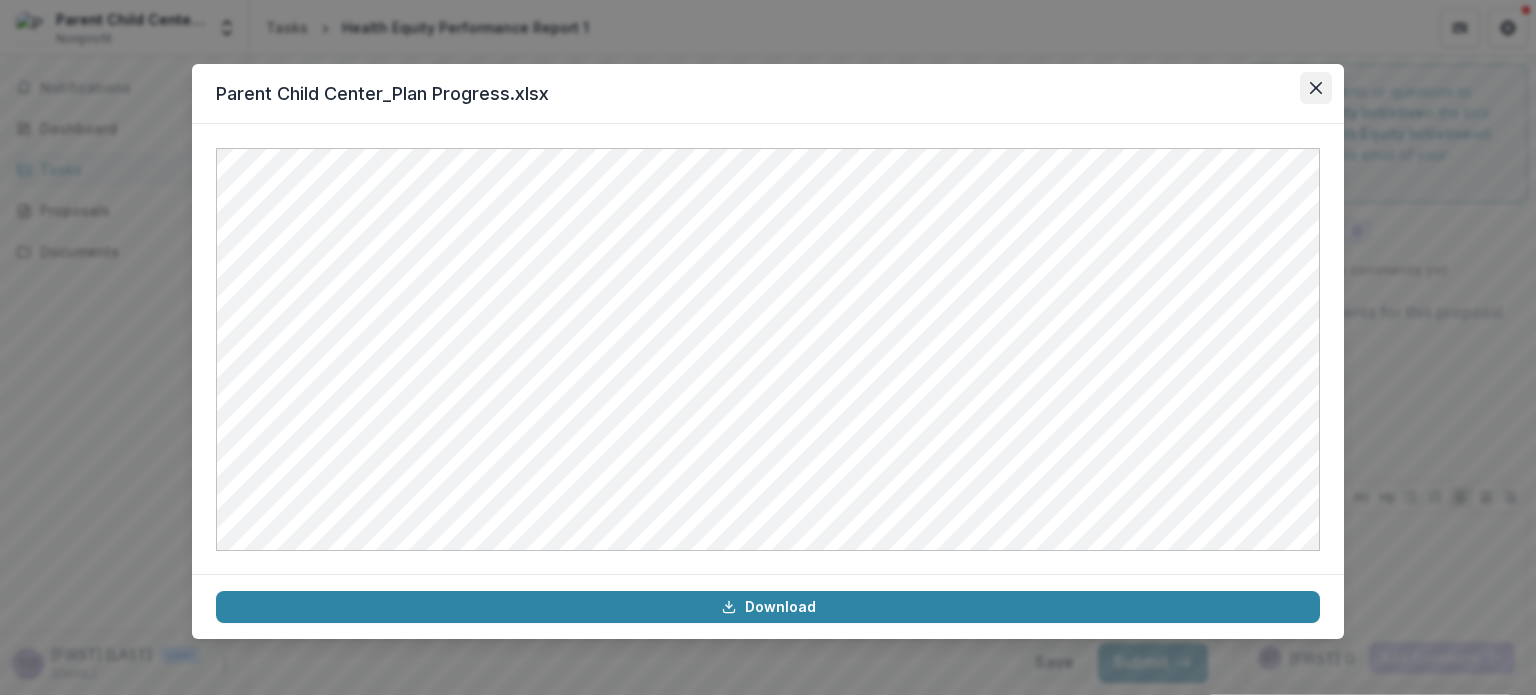 click 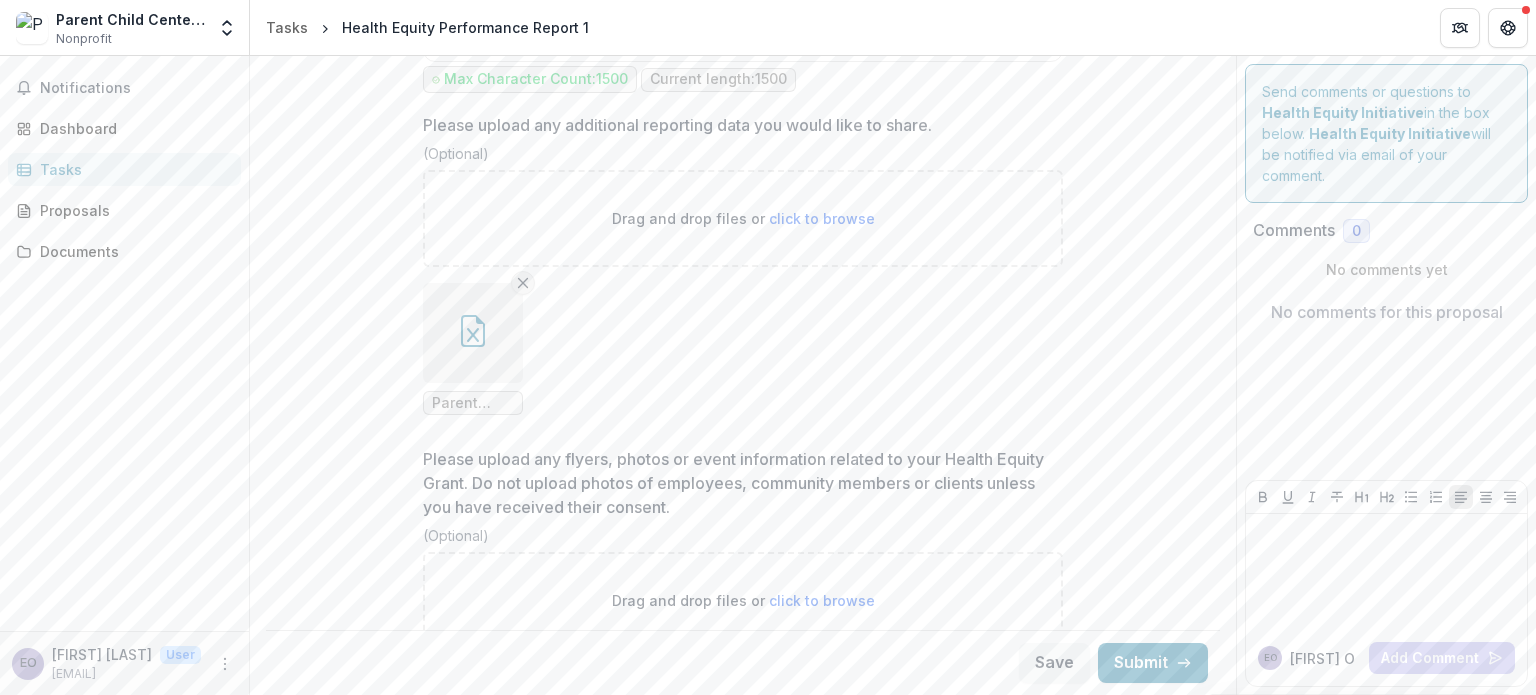 click 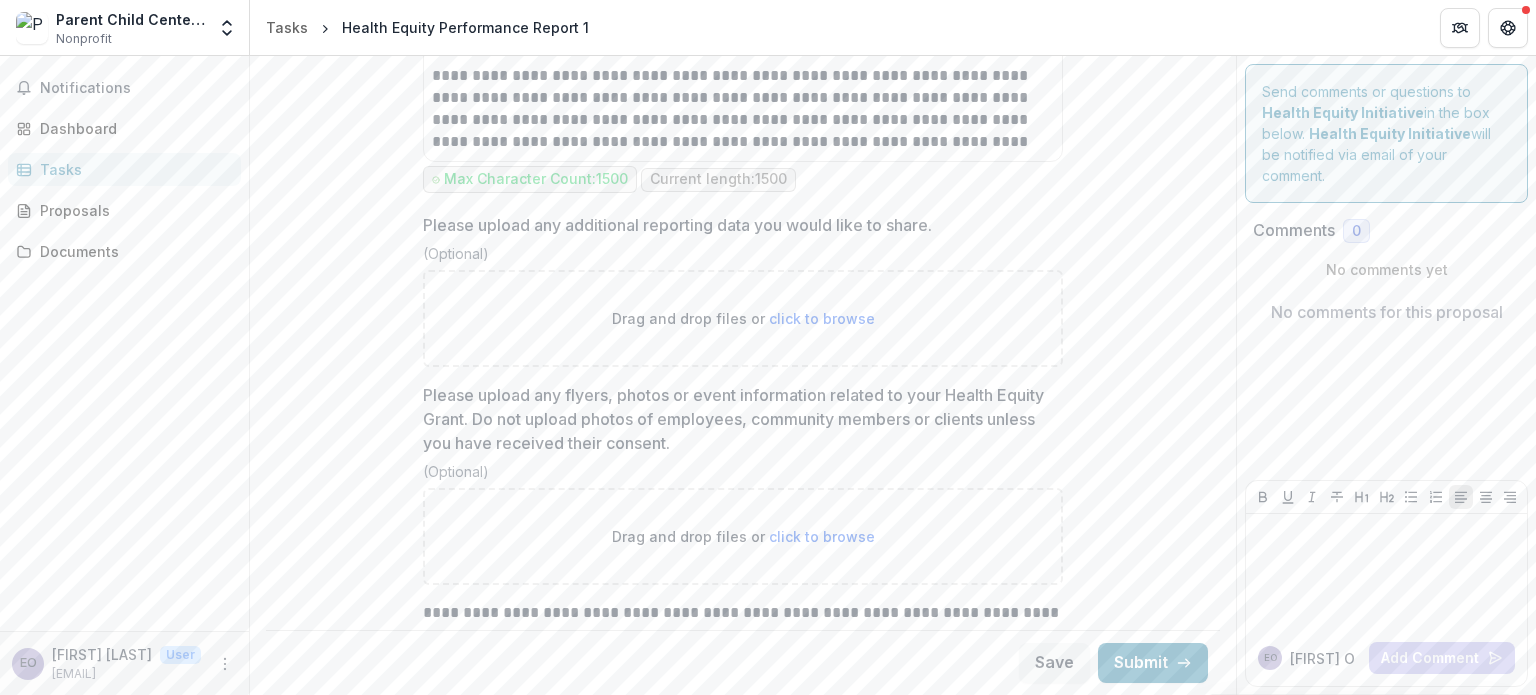 click on "click to browse" at bounding box center (822, 318) 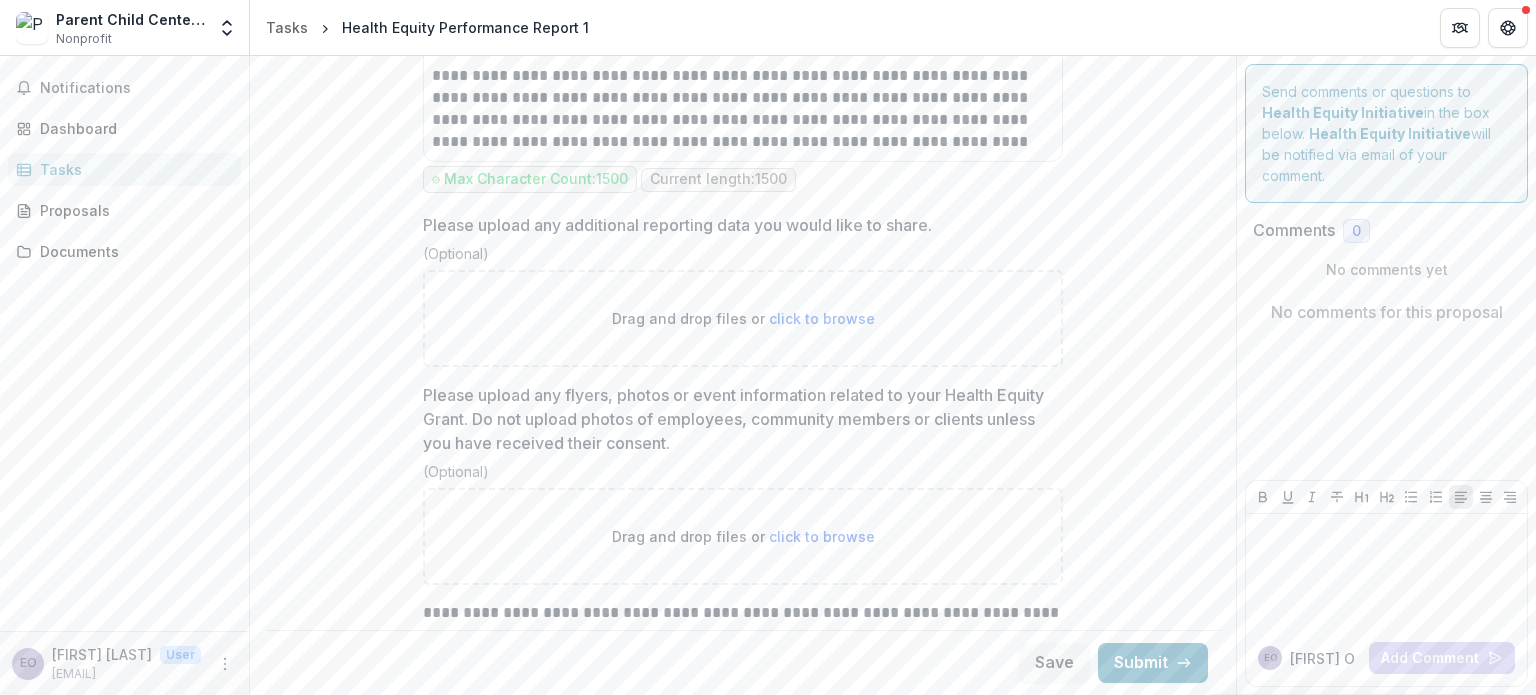 type on "**********" 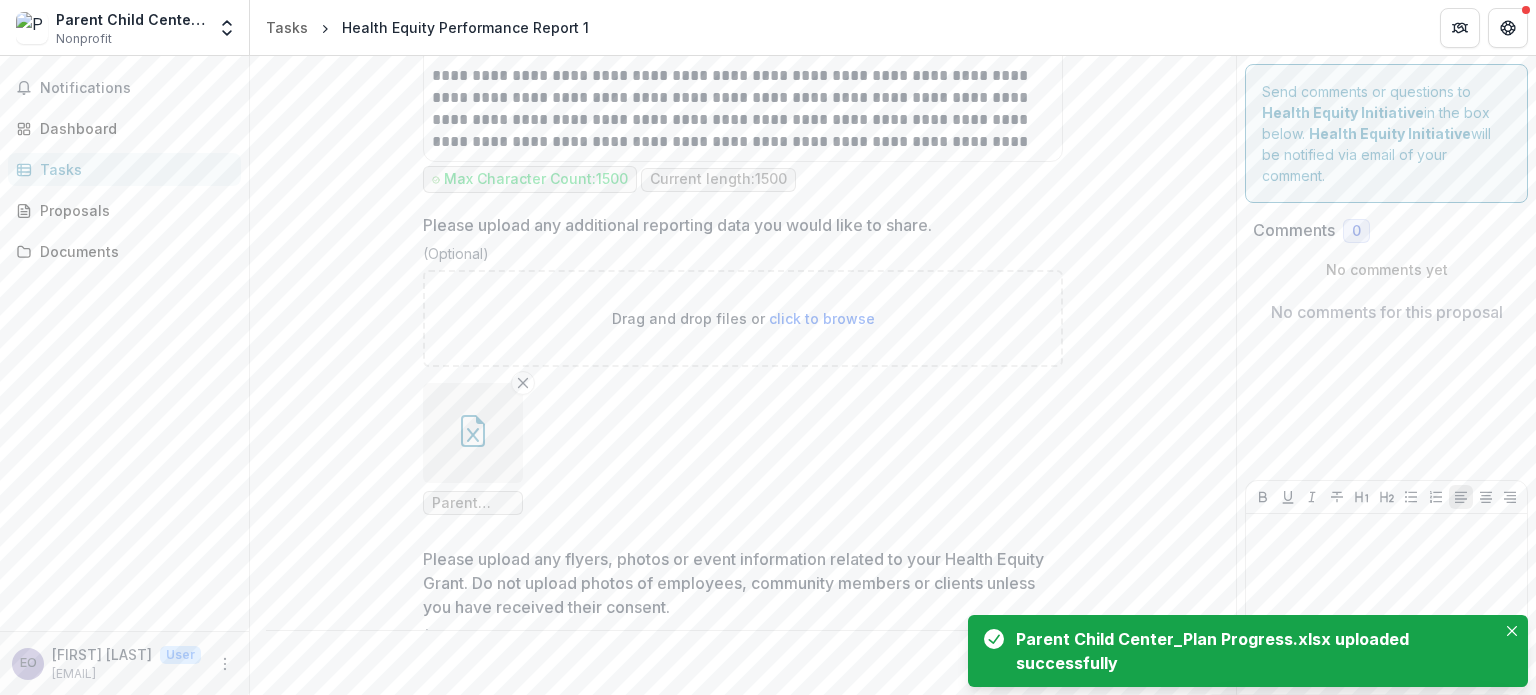click at bounding box center [473, 433] 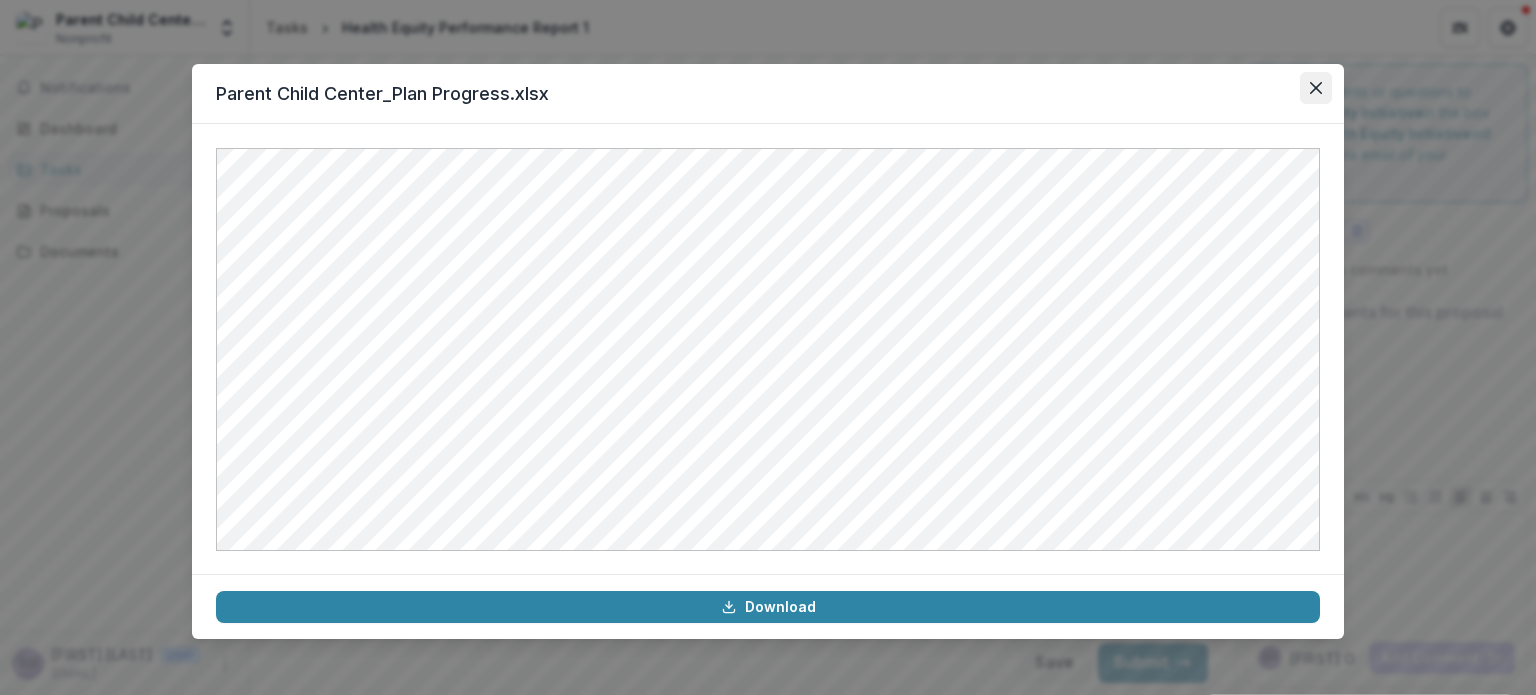 click 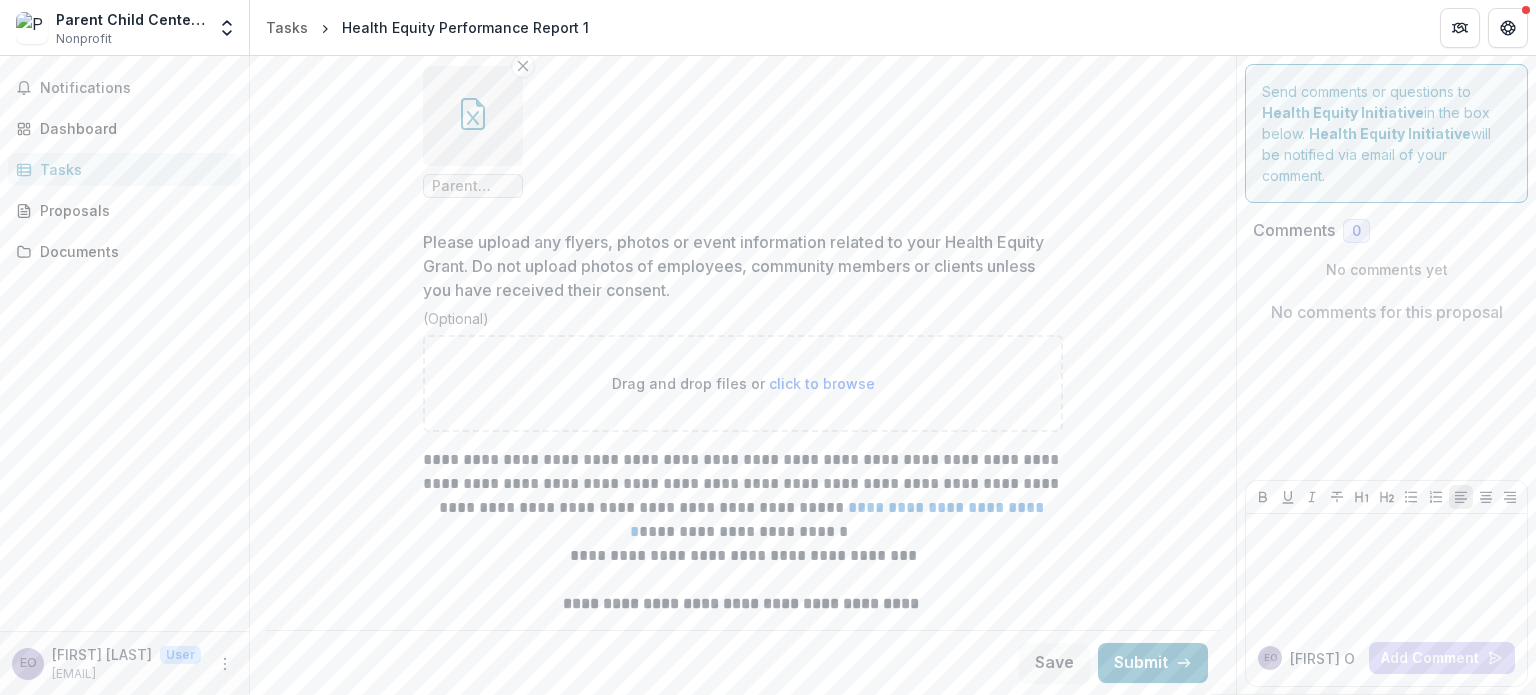 scroll, scrollTop: 4922, scrollLeft: 0, axis: vertical 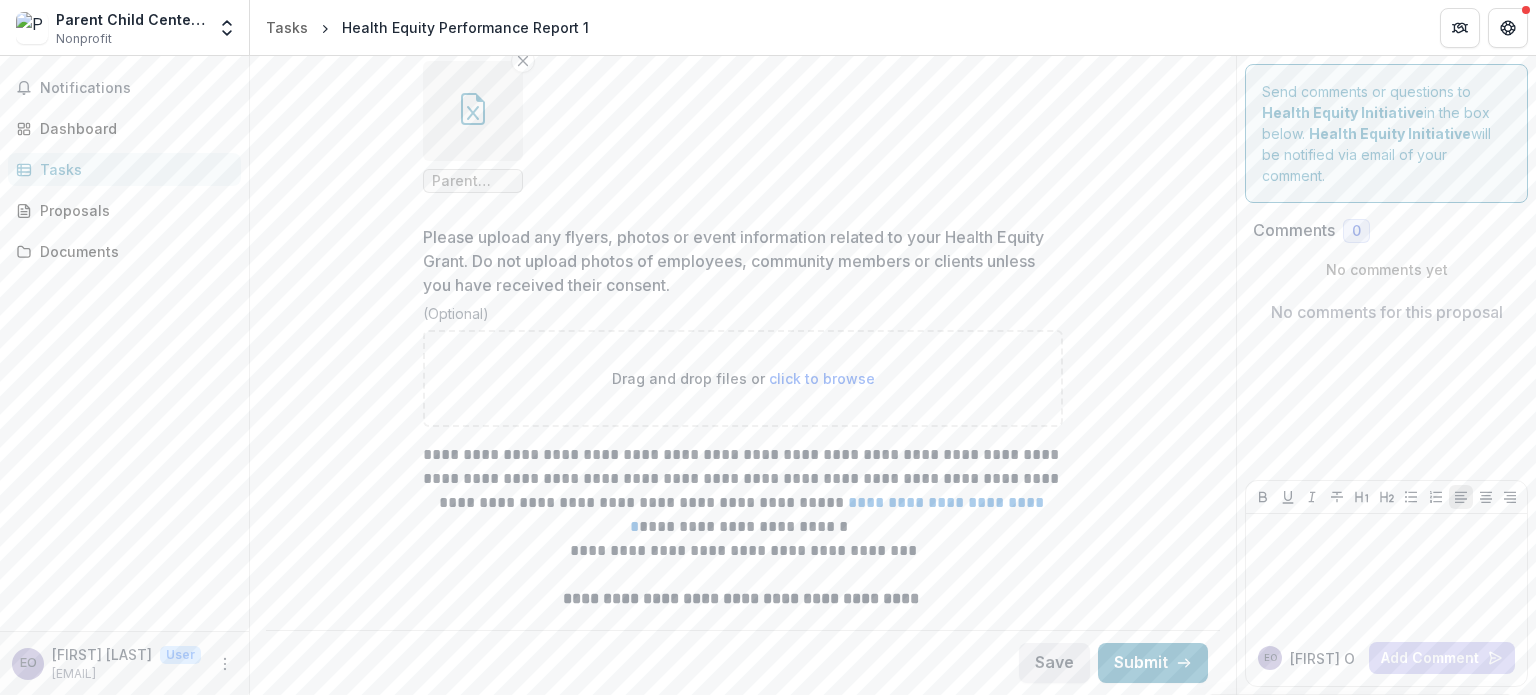 click on "Save" at bounding box center [1054, 663] 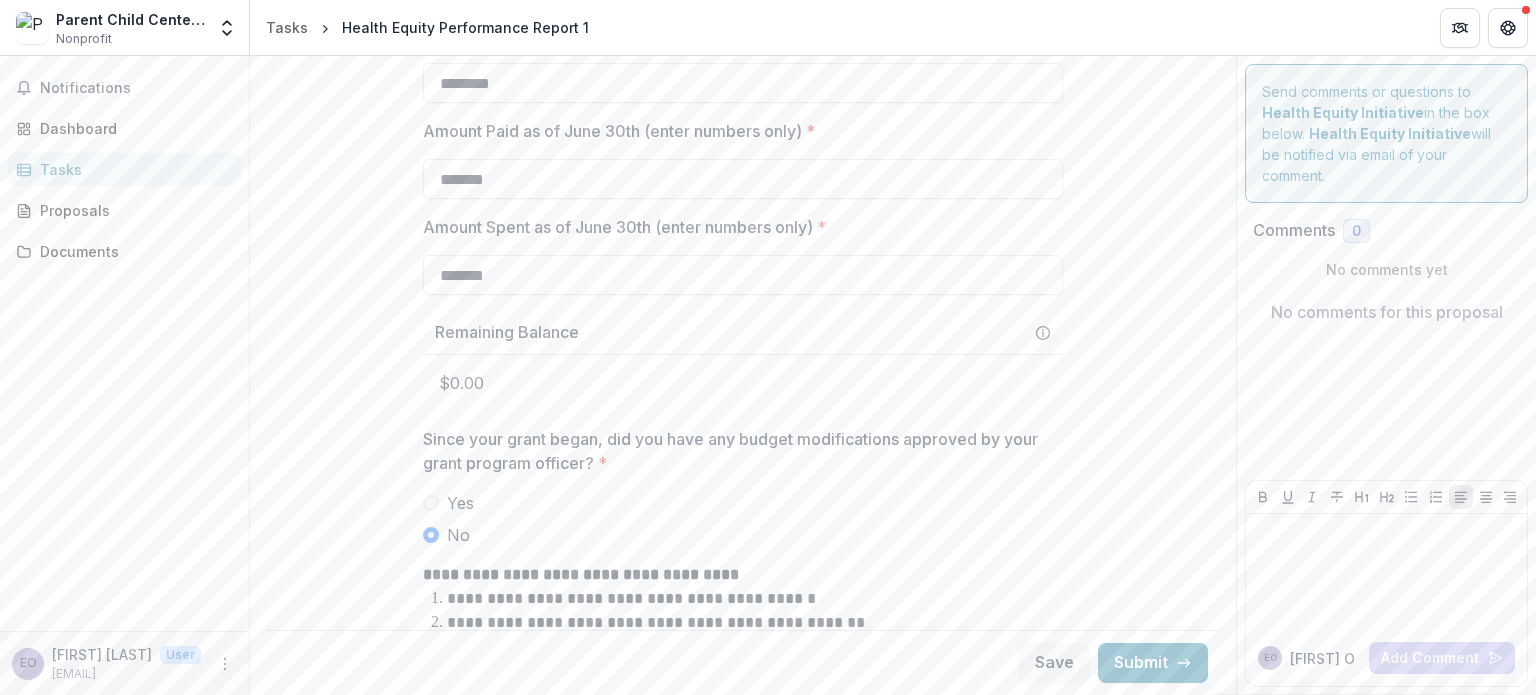 scroll, scrollTop: 822, scrollLeft: 0, axis: vertical 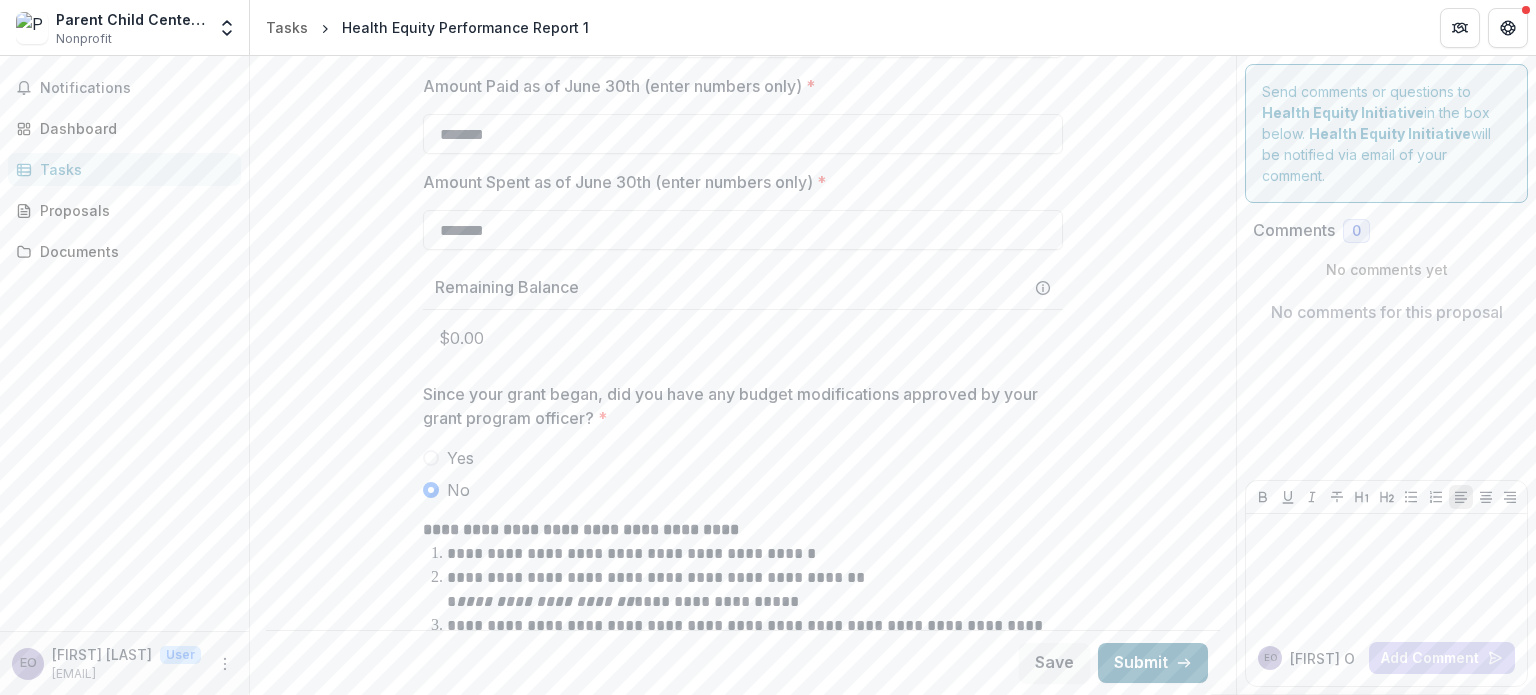 click on "Submit" at bounding box center [1153, 663] 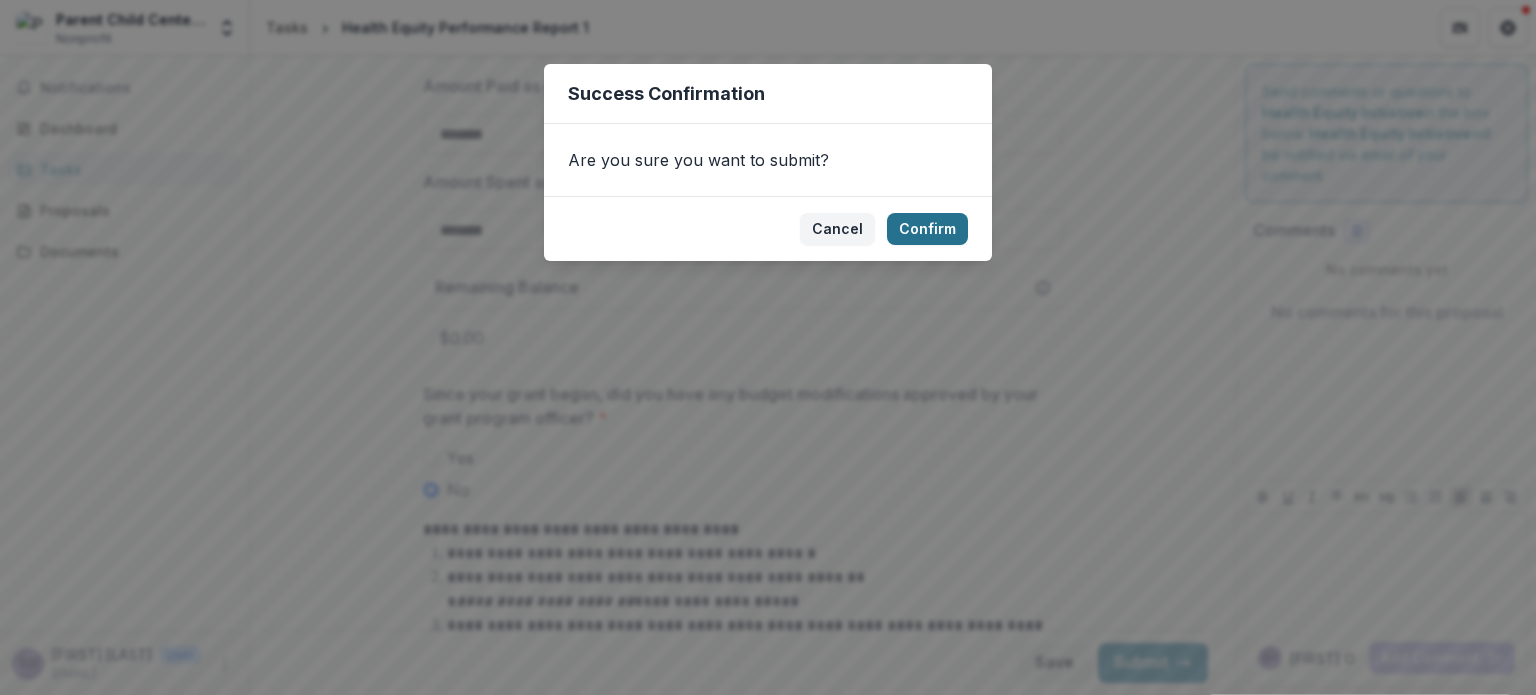 click on "Confirm" at bounding box center [927, 229] 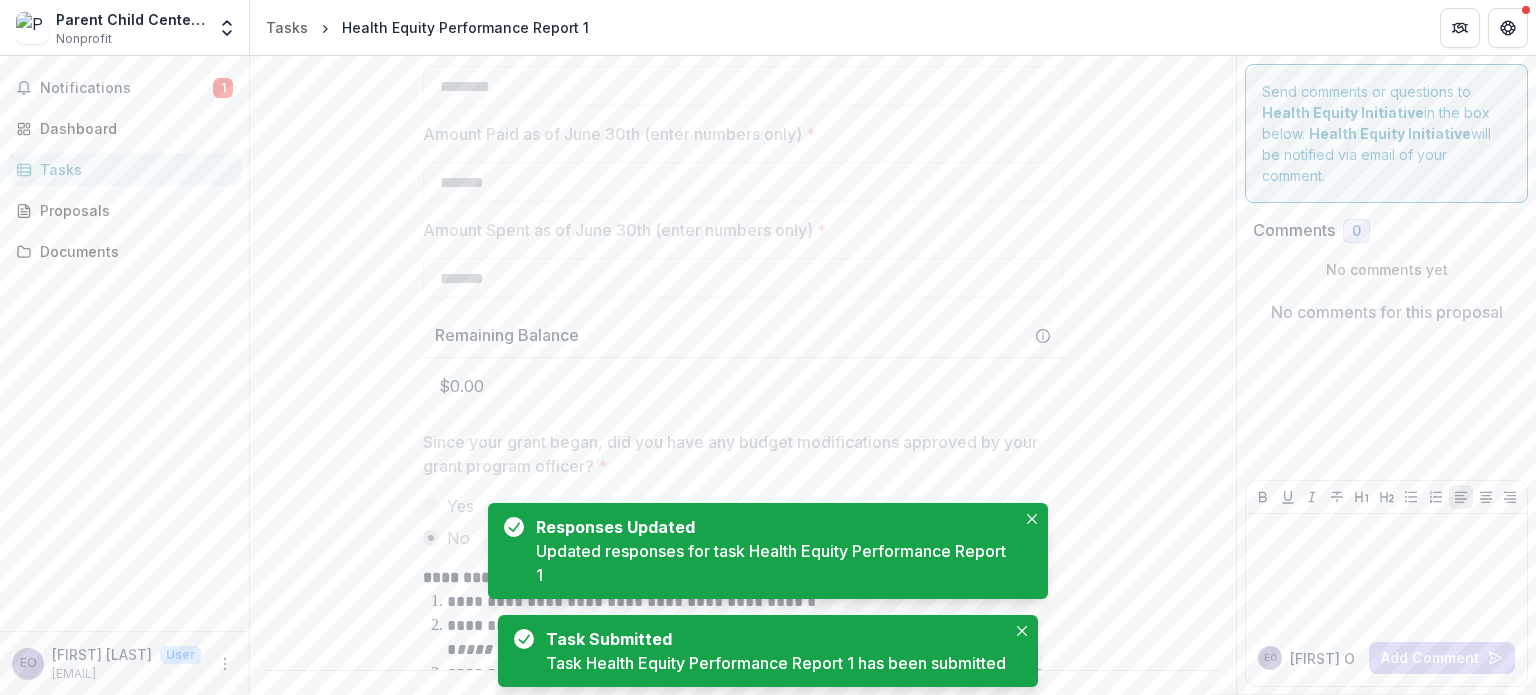 scroll, scrollTop: 870, scrollLeft: 0, axis: vertical 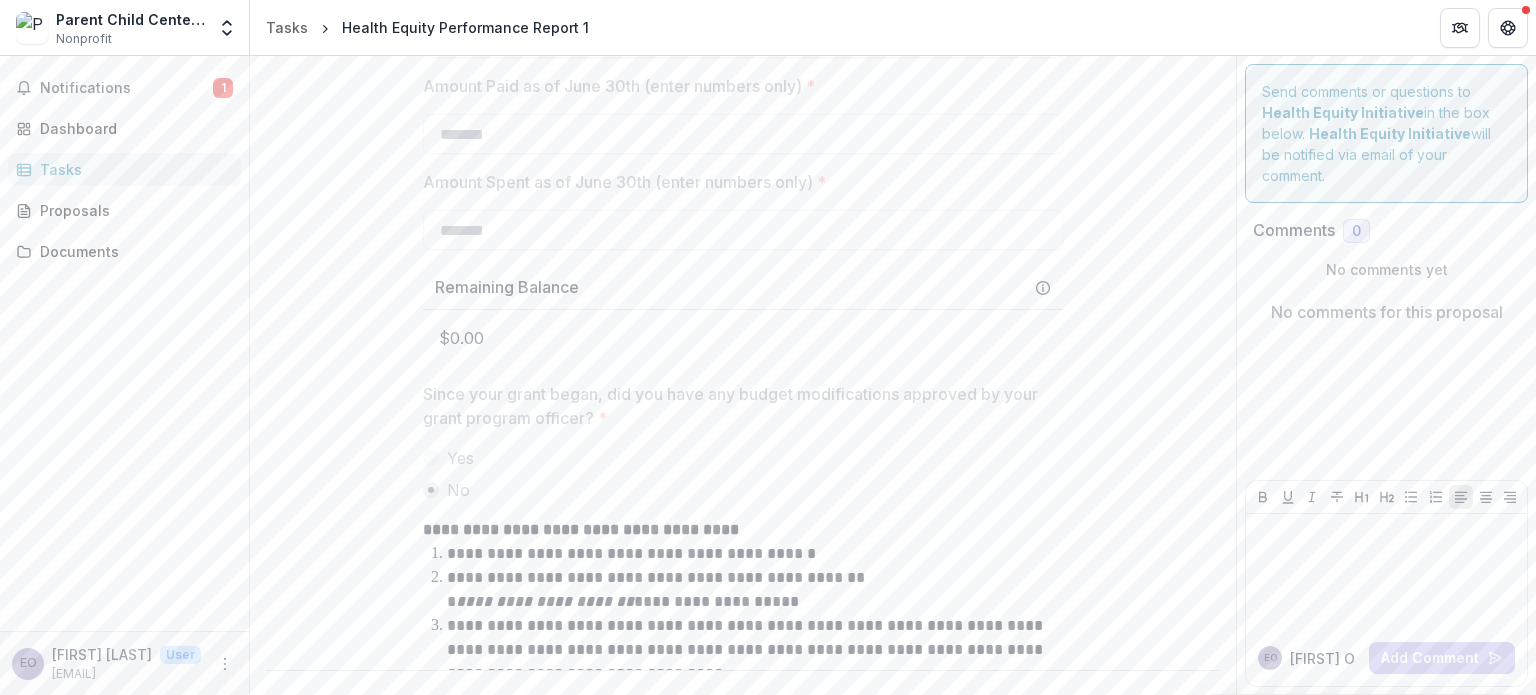 click on "Notifications" at bounding box center (126, 88) 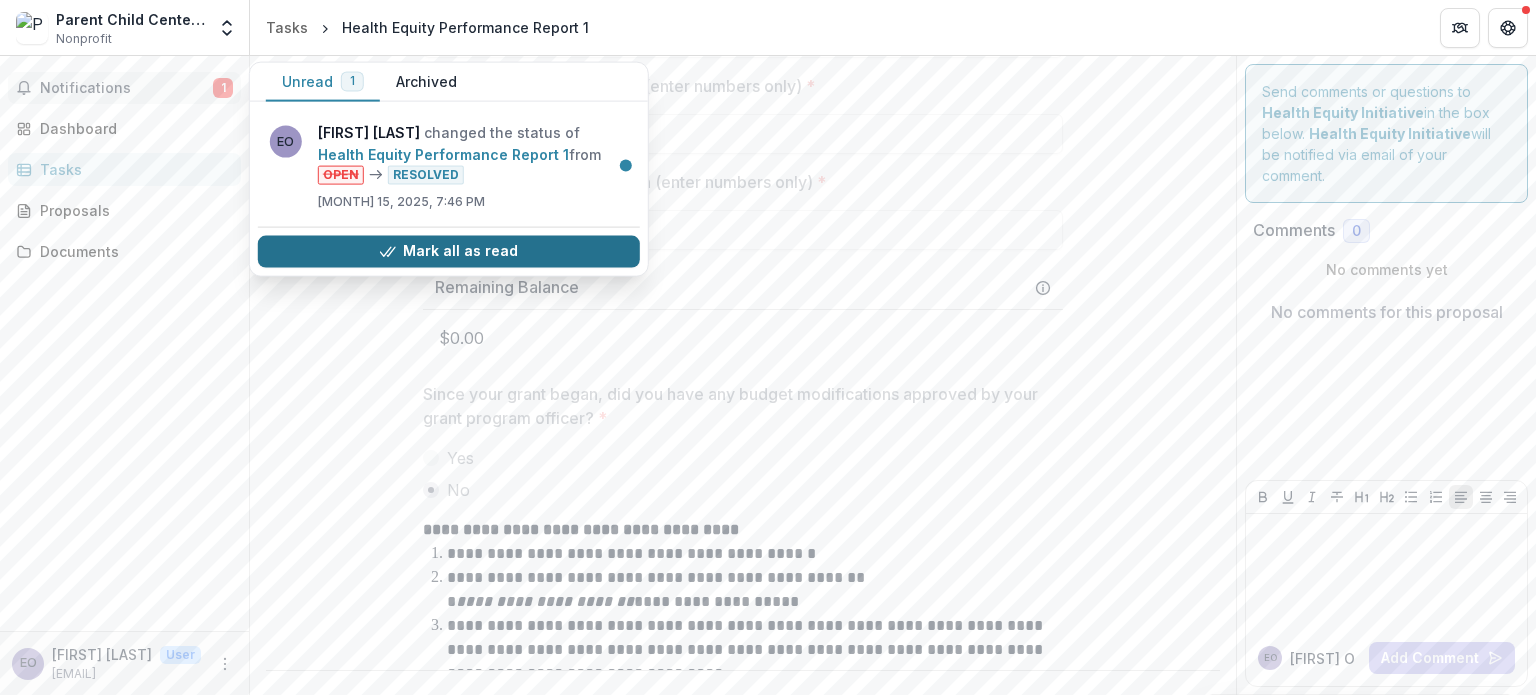 click on "Mark all as read" at bounding box center (449, 251) 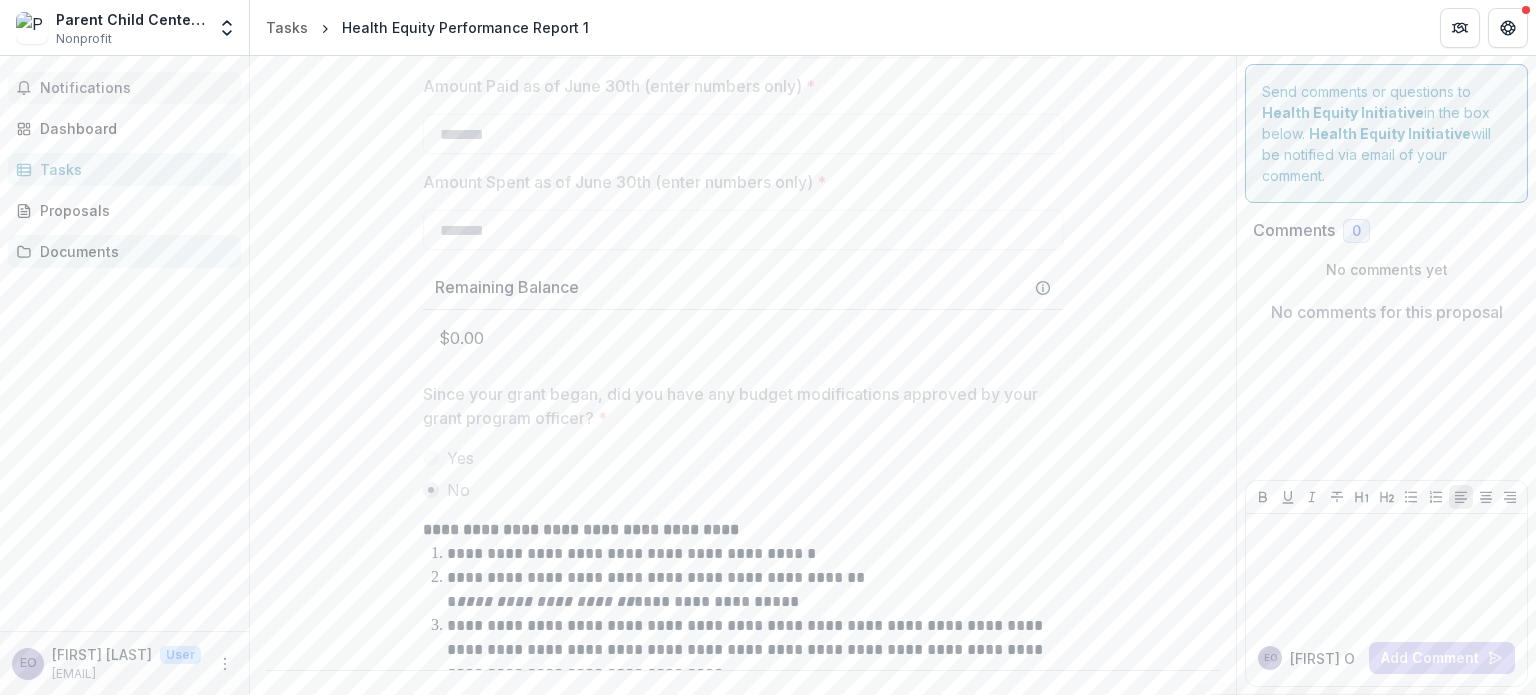 click on "Documents" at bounding box center (132, 251) 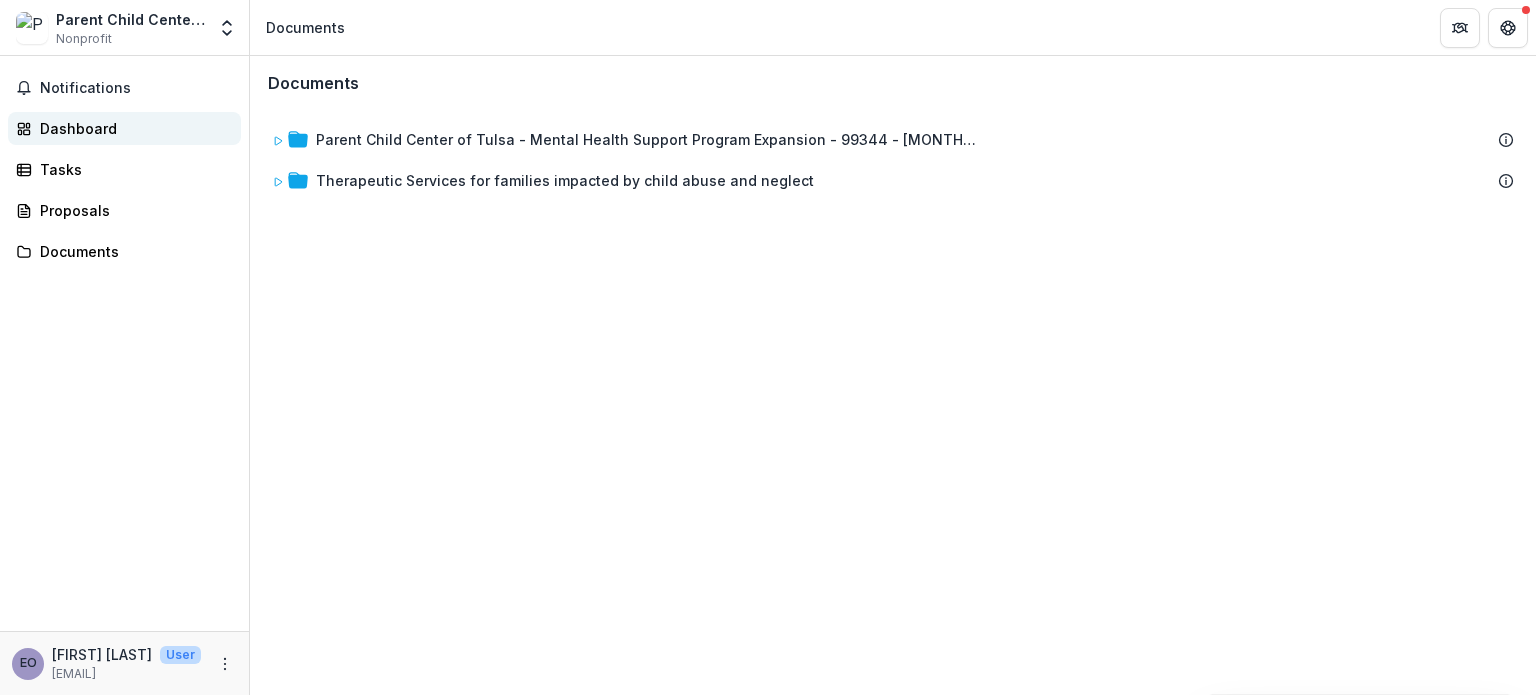 click on "Dashboard" at bounding box center [132, 128] 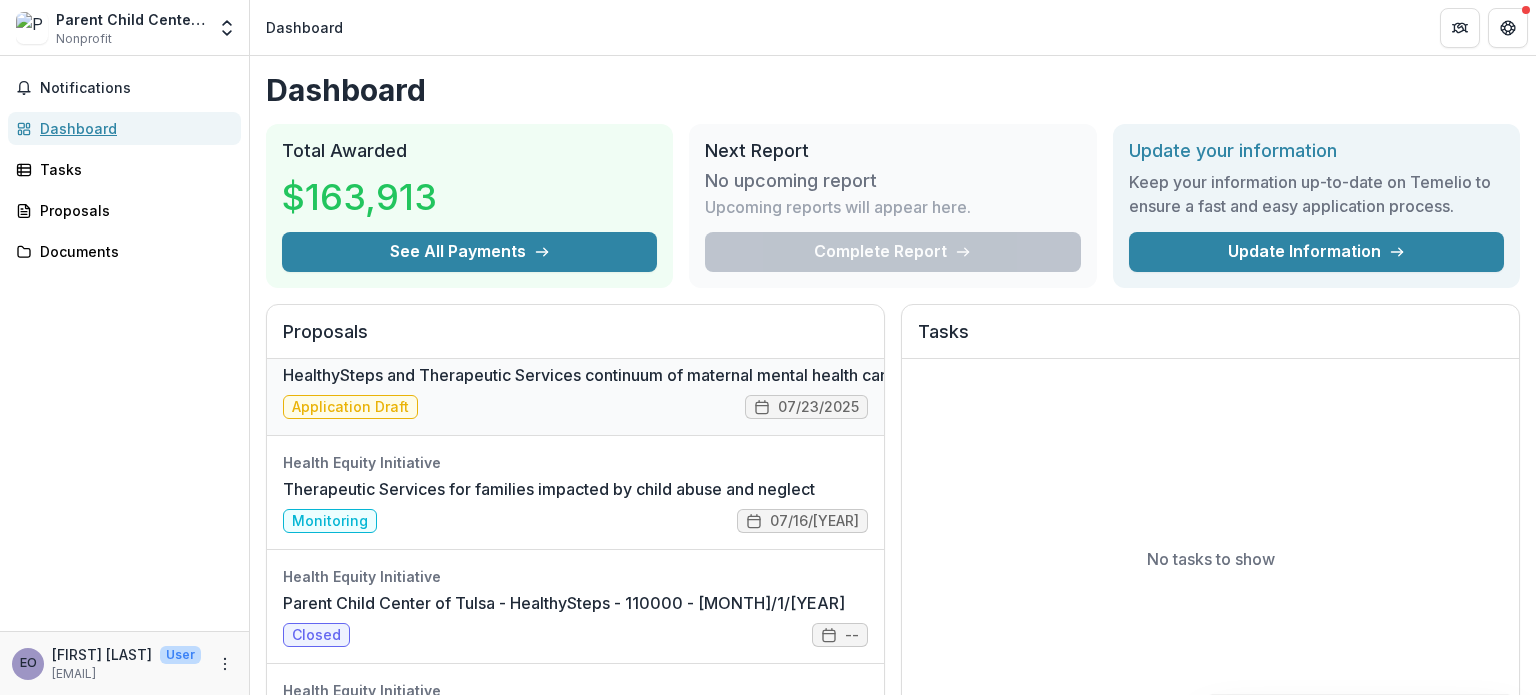 scroll, scrollTop: 70, scrollLeft: 0, axis: vertical 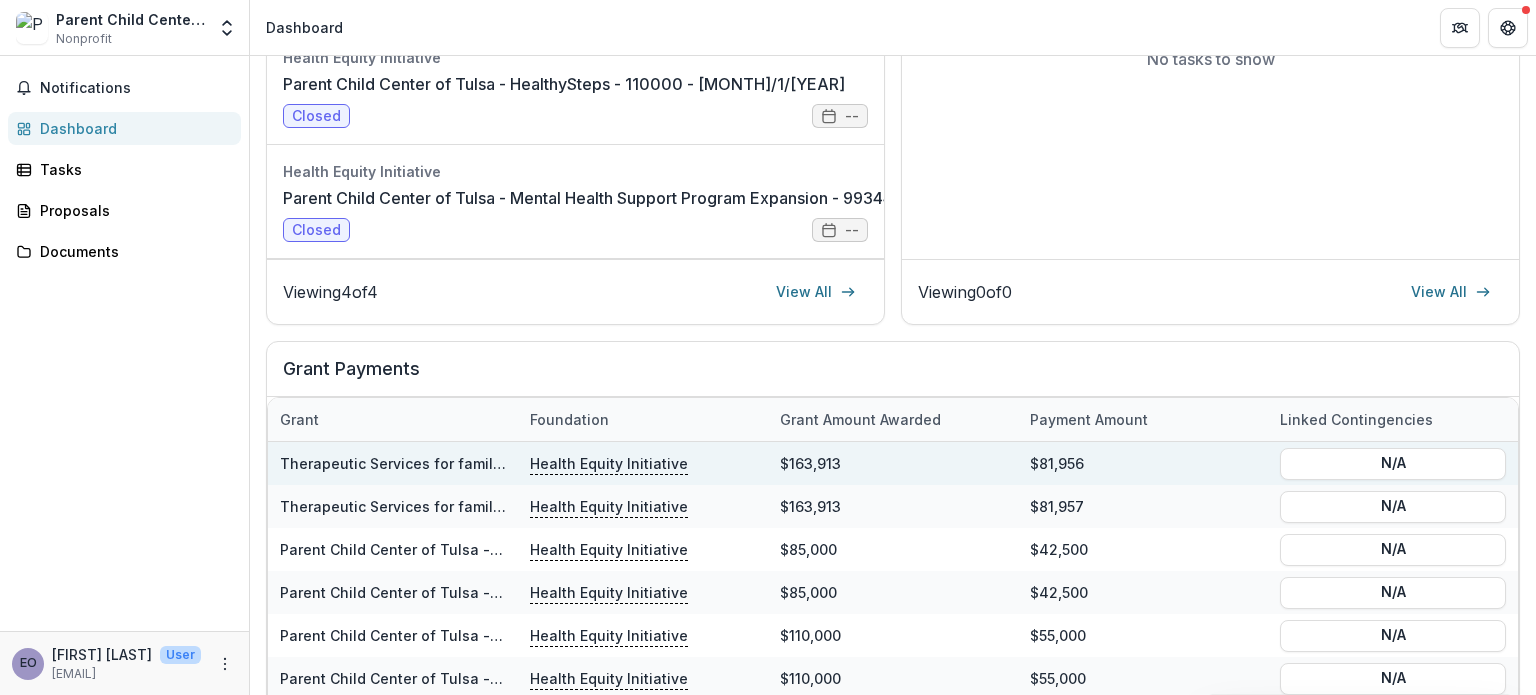 click on "Health Equity Initiative" at bounding box center (609, 463) 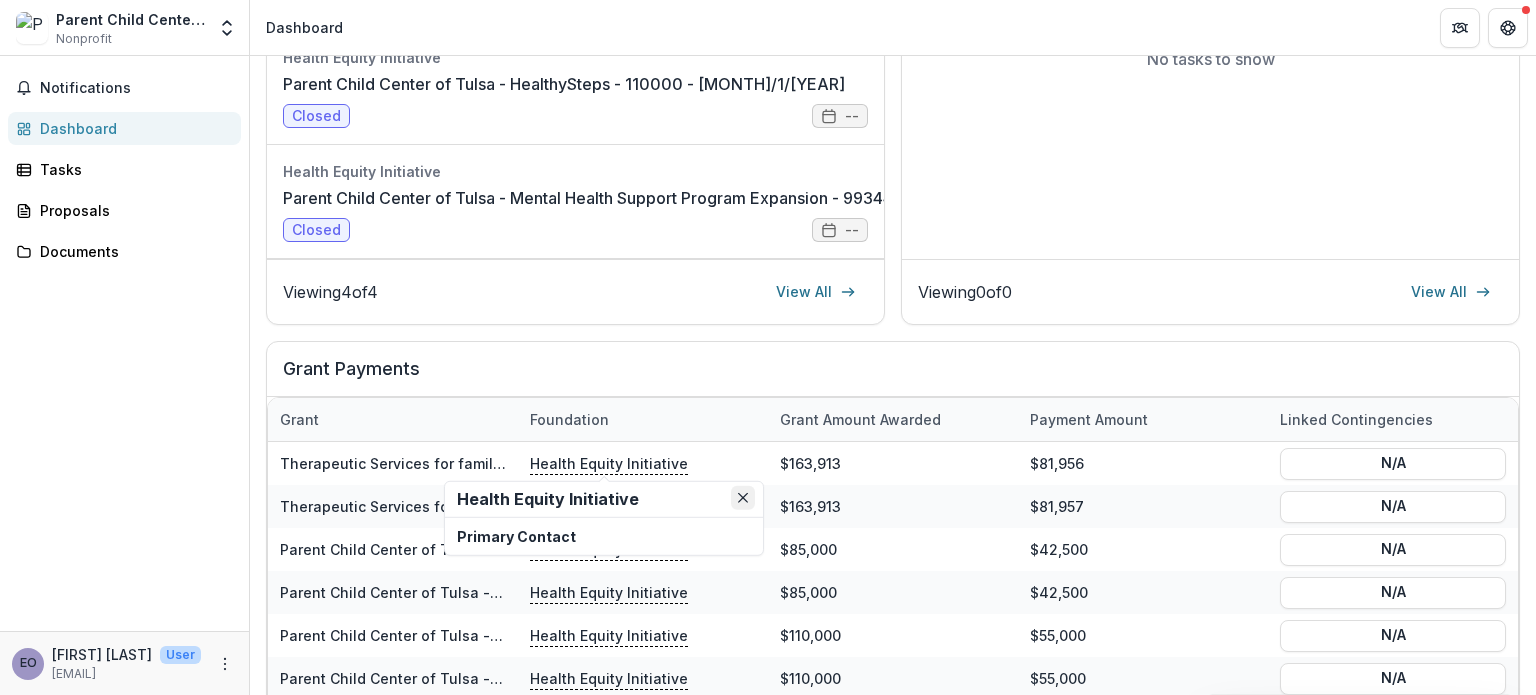 click at bounding box center [743, 498] 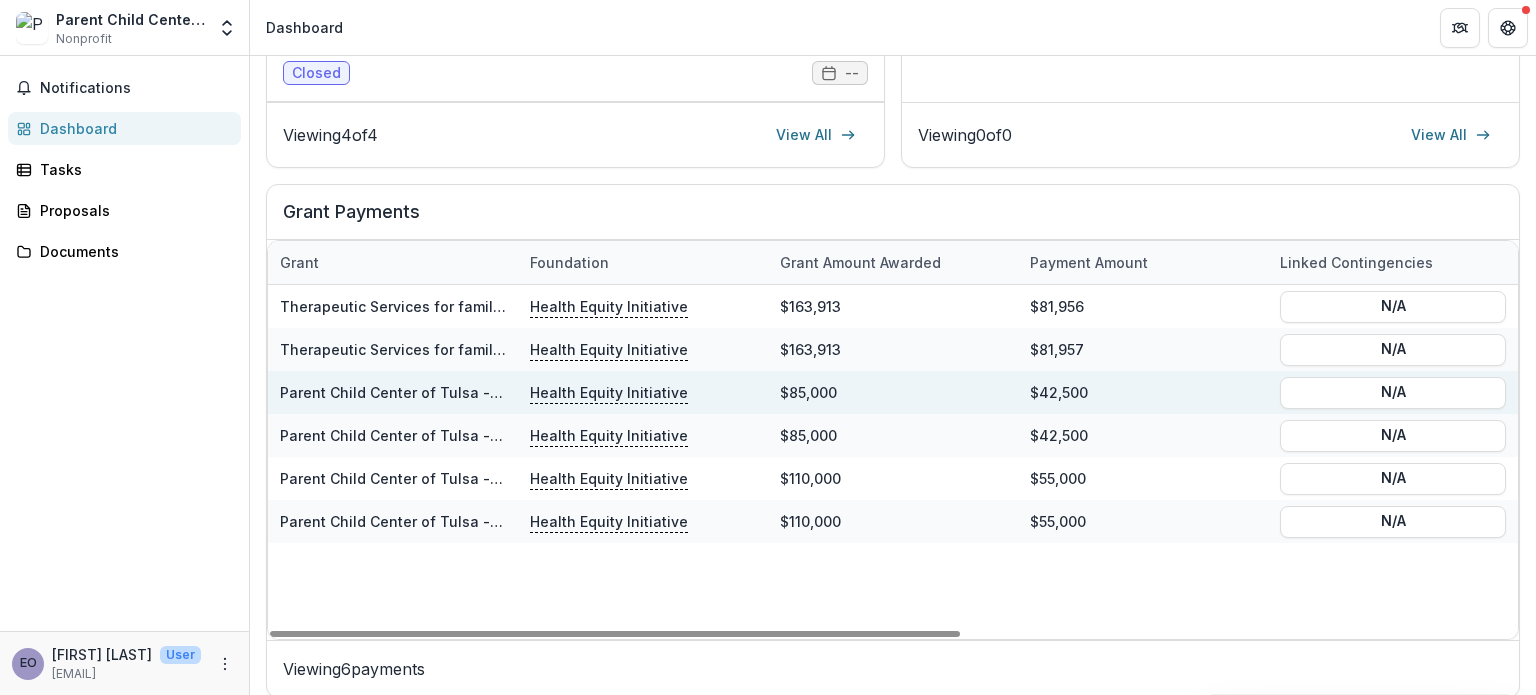 scroll, scrollTop: 673, scrollLeft: 0, axis: vertical 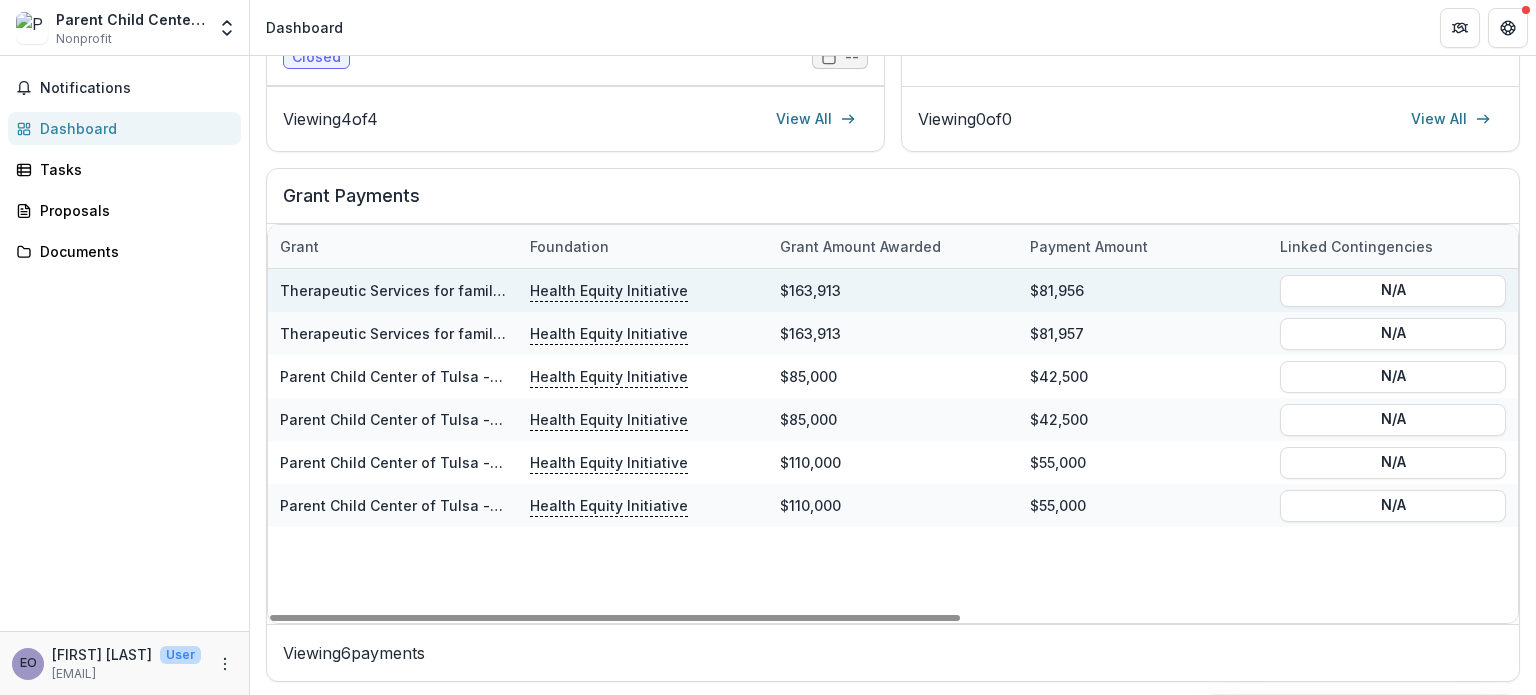 click on "Therapeutic Services for families impacted by child abuse and neglect" at bounding box center (393, 290) 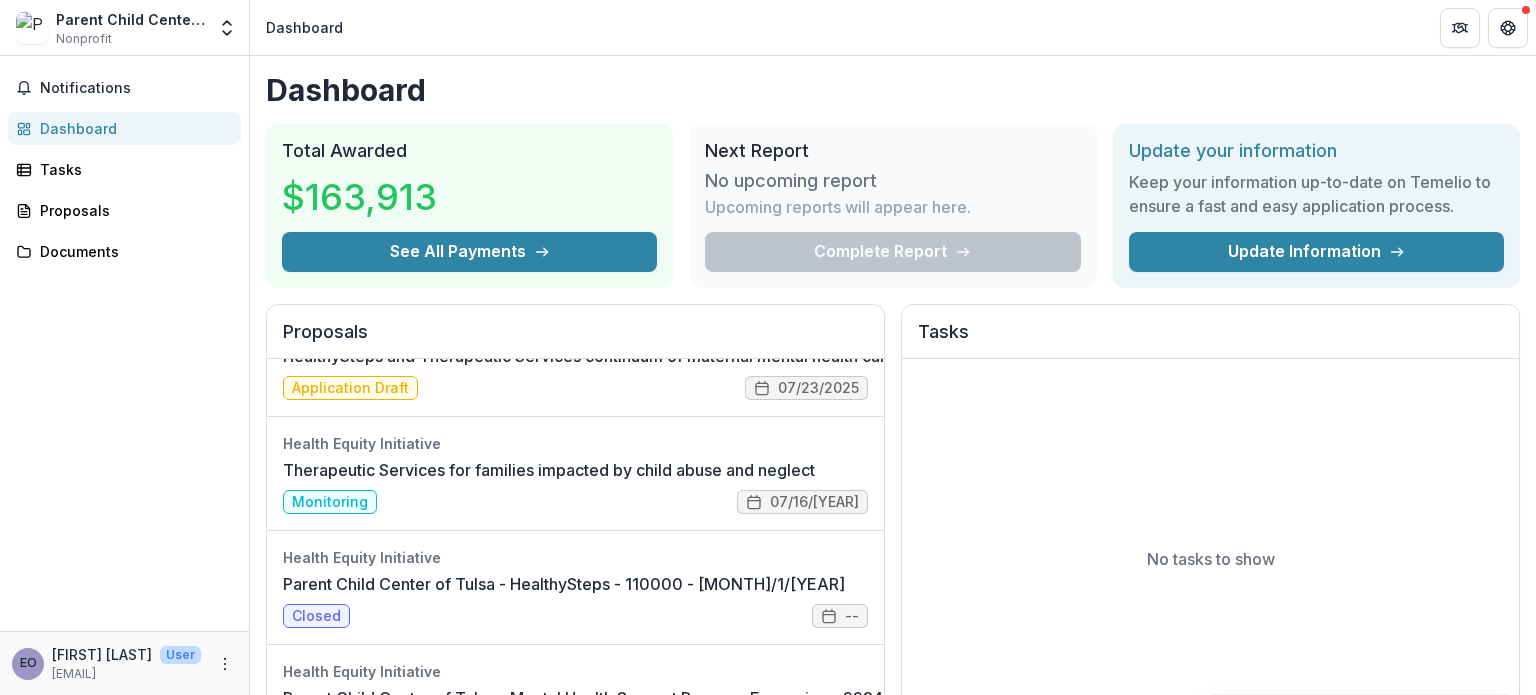 click on "Dashboard Total Awarded $163,913 See All Payments Next Report No upcoming report Upcoming reports will appear here. Complete Report Update your information Keep your information up-to-date on Temelio to ensure a fast and easy application process. Update Information Proposals Health Equity Initiative HealthySteps and Therapeutic Services continuum of maternal mental health care  Complete Application Draft 07/23/[YEAR] Health Equity Initiative Therapeutic Services for families impacted by child abuse and neglect Monitoring 07/16/[YEAR] Health Equity Initiative Parent Child Center of Tulsa - HealthySteps - 110000 - [MONTH]/1/[YEAR] Closed -- Health Equity Initiative Parent Child Center of Tulsa - Mental Health Support Program Expansion - 99344 - [MONTH]/1/[YEAR] Closed -- Viewing  4  of  4 View All Tasks No tasks to show Viewing  0  of  0 View All Grant Payments Grant Foundation Grant amount awarded Payment Amount Linked Contingencies Payment date Grant start date Grant end date Payment status Health Equity Initiative $163,913 N/A" at bounding box center [893, 375] 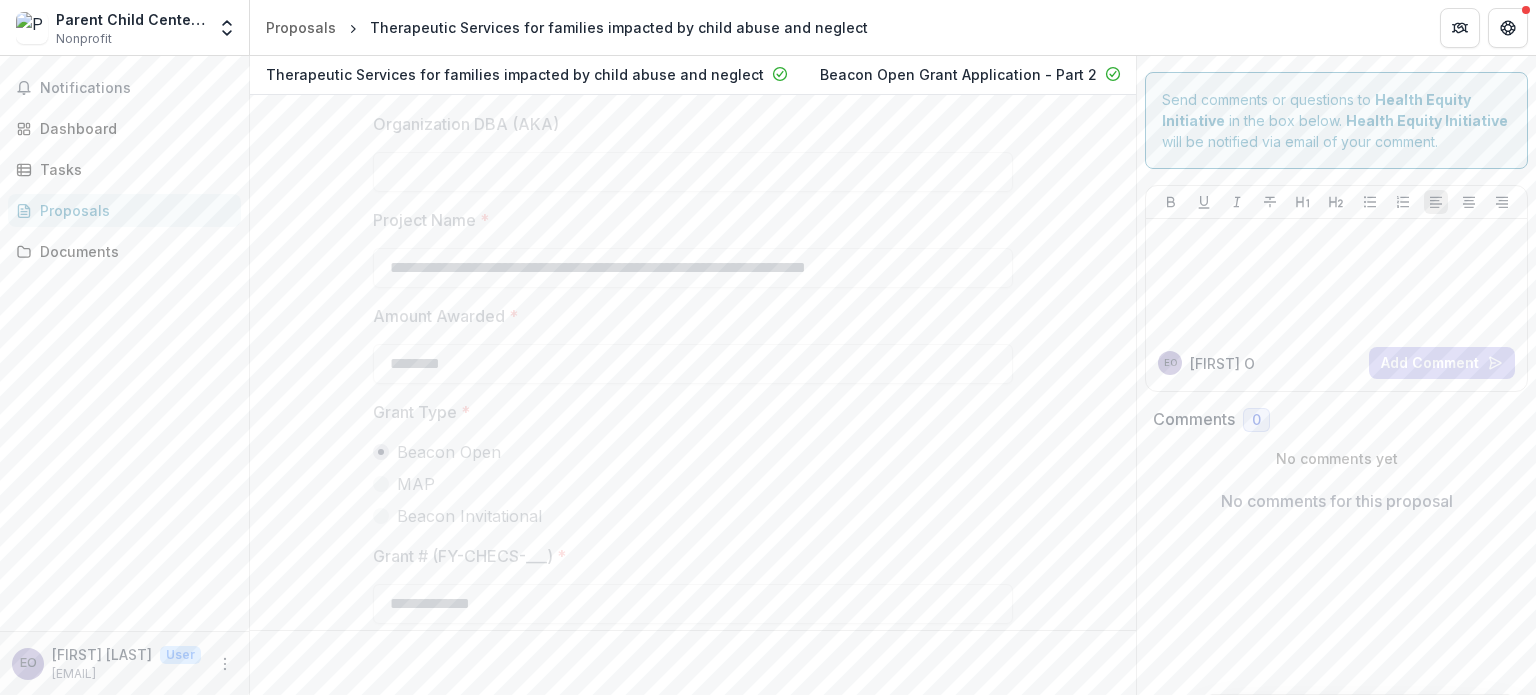 scroll, scrollTop: 0, scrollLeft: 0, axis: both 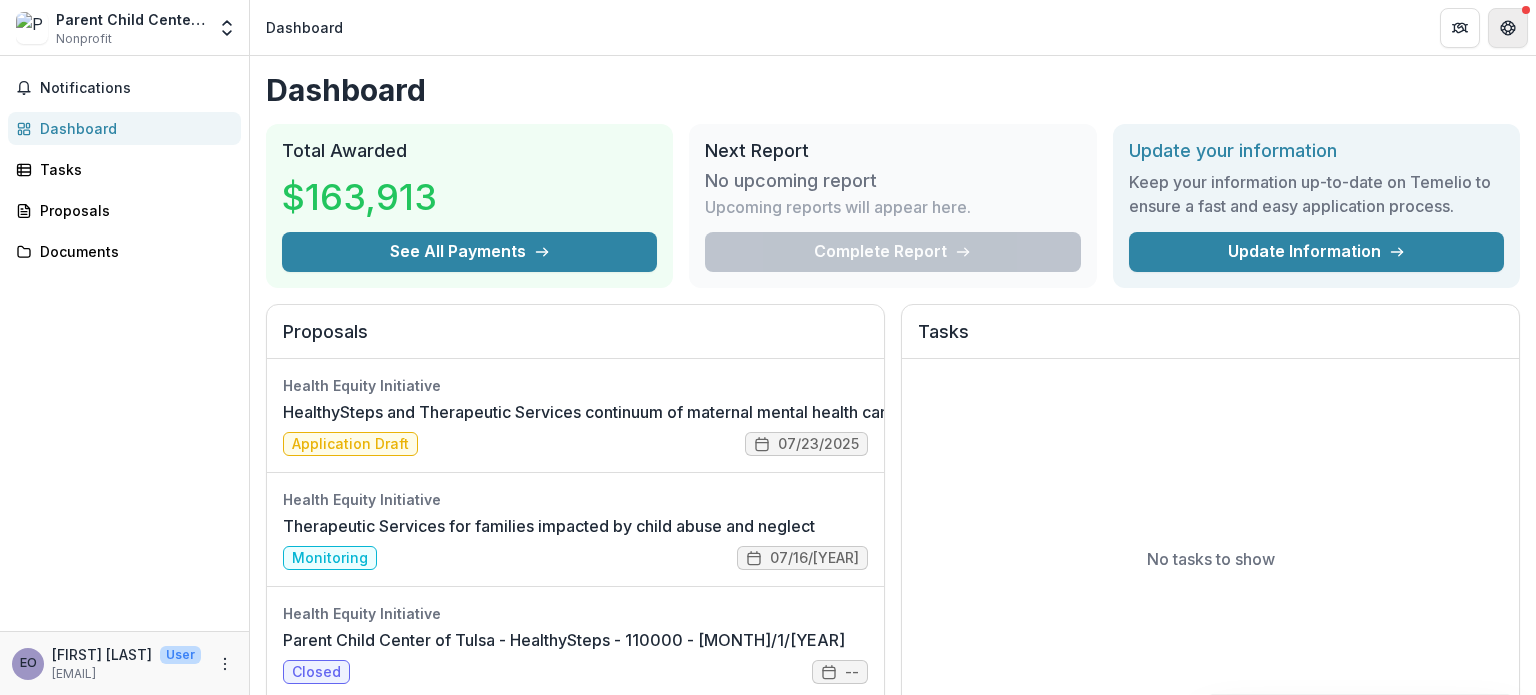 click 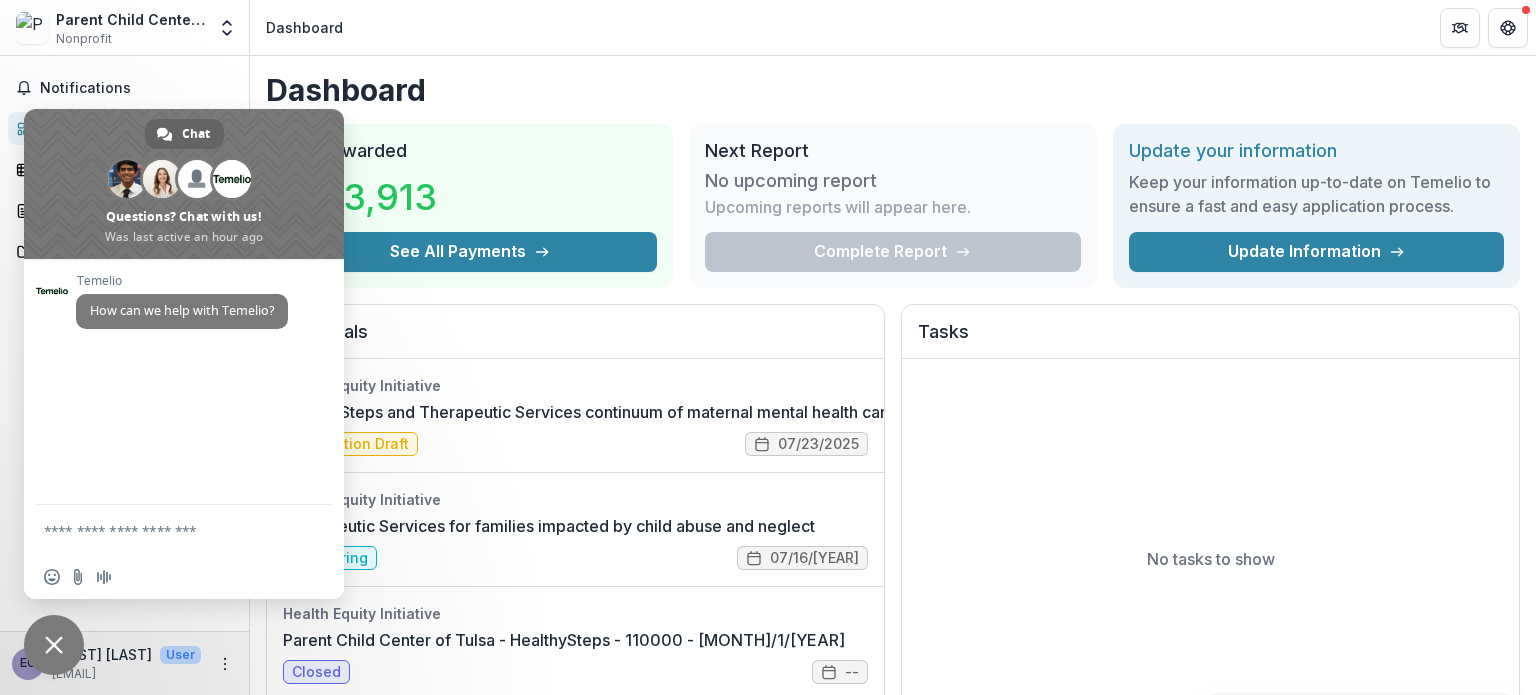 click at bounding box center [54, 645] 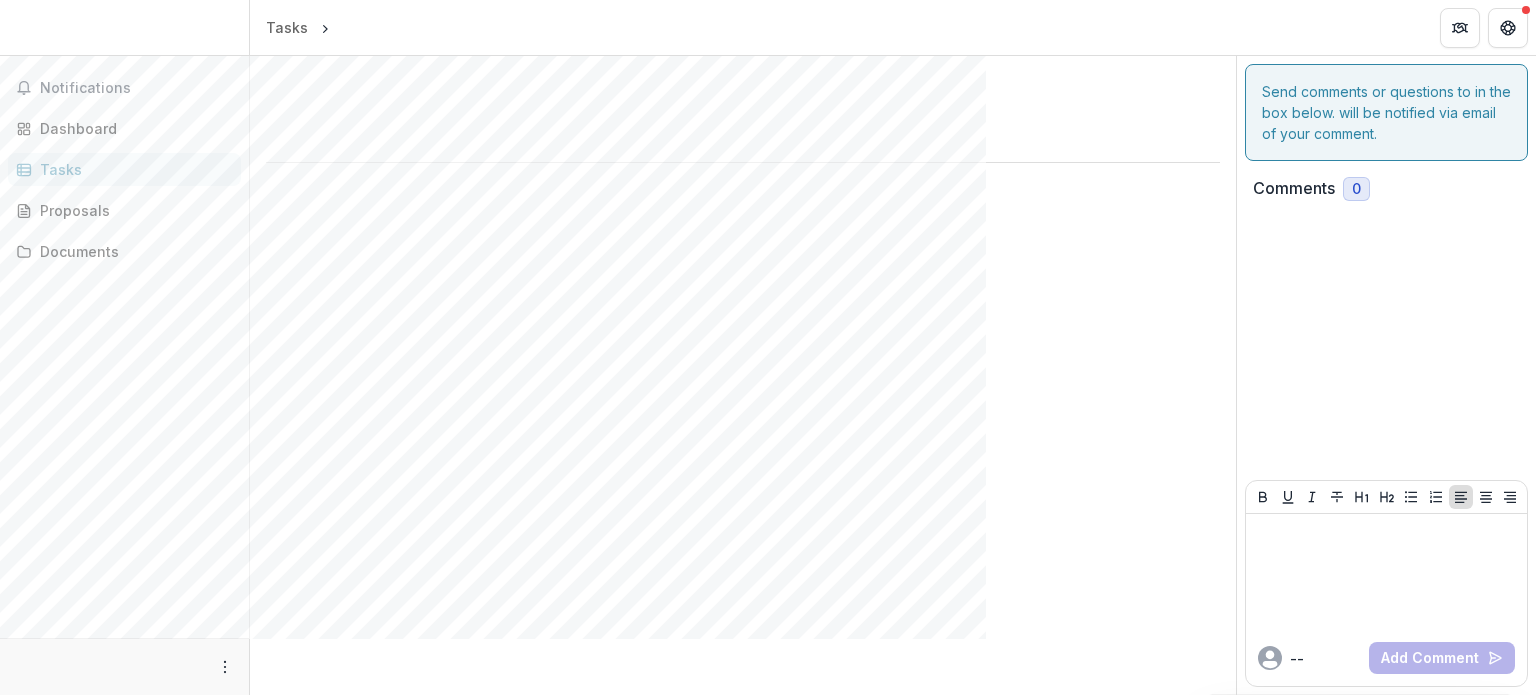 scroll, scrollTop: 0, scrollLeft: 0, axis: both 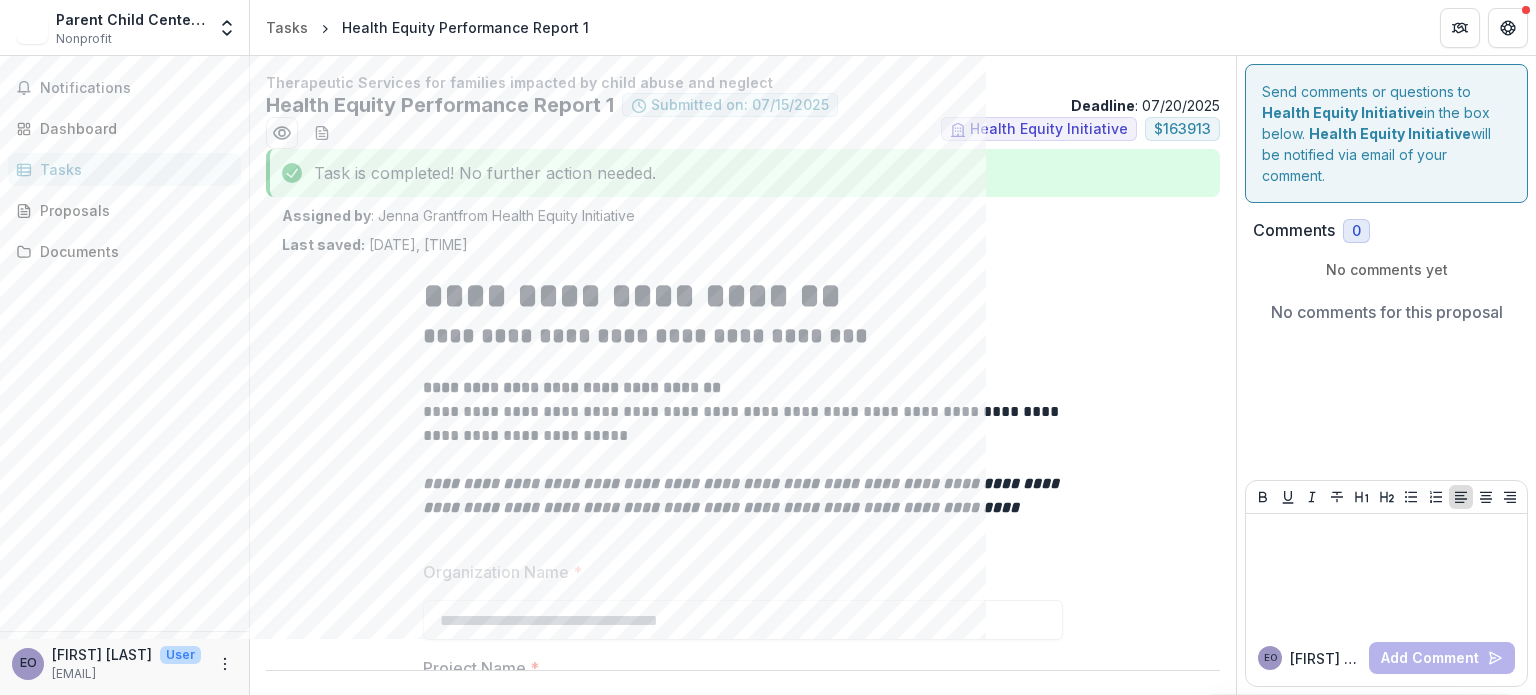 type on "********" 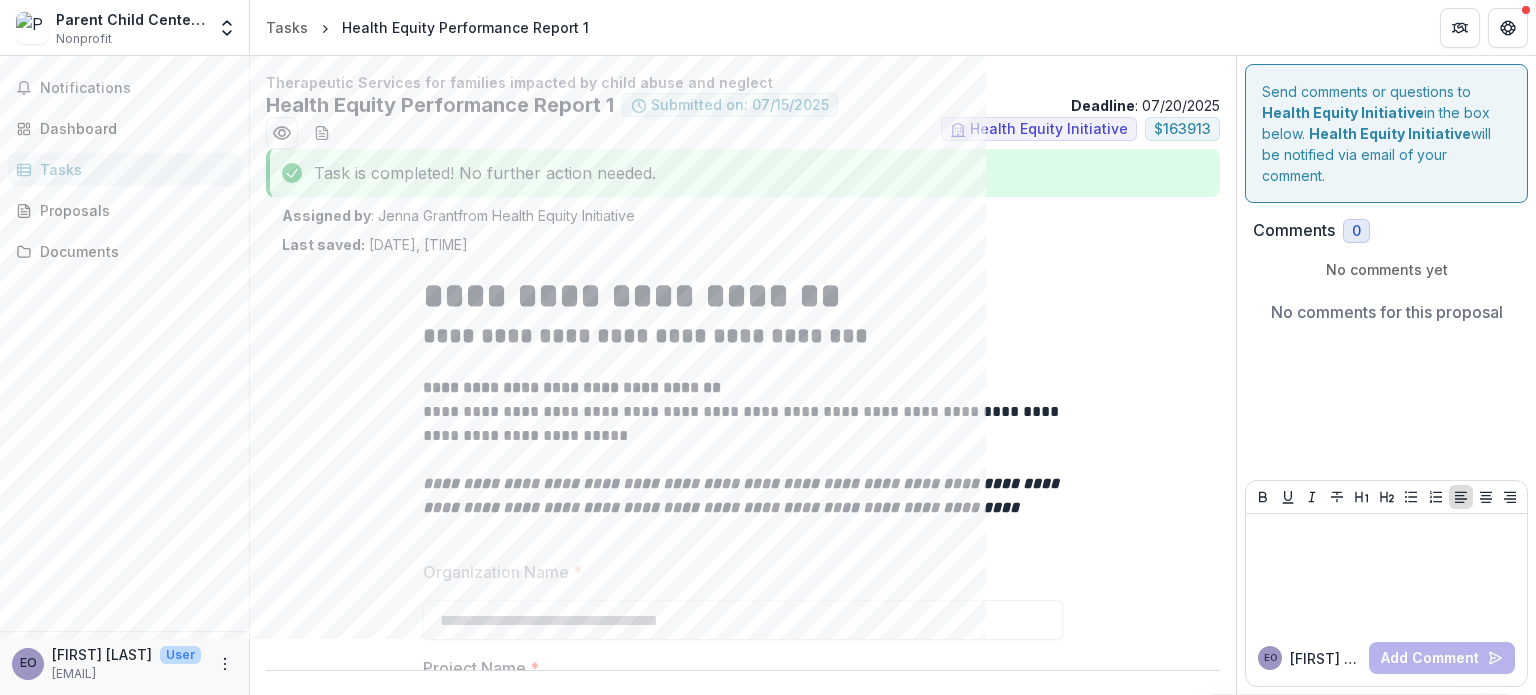 type on "*******" 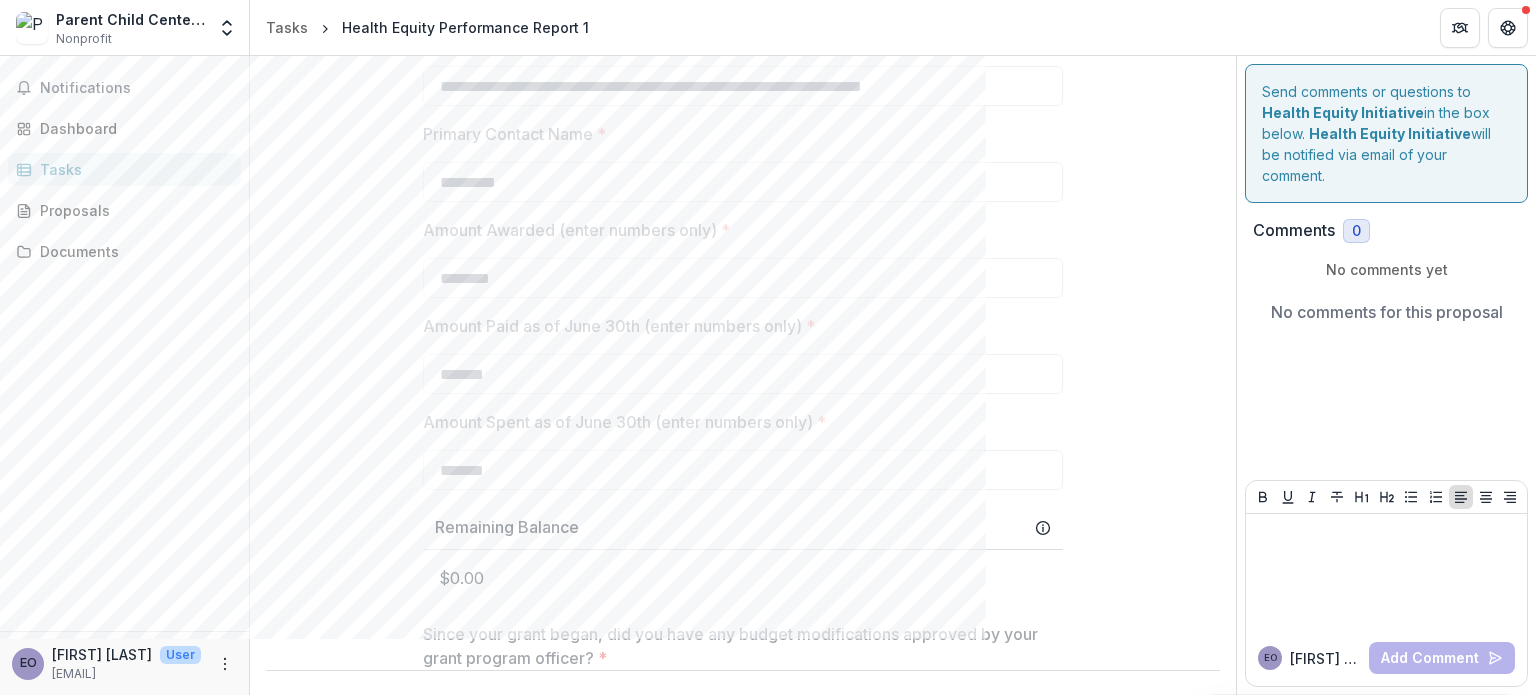 scroll, scrollTop: 0, scrollLeft: 0, axis: both 